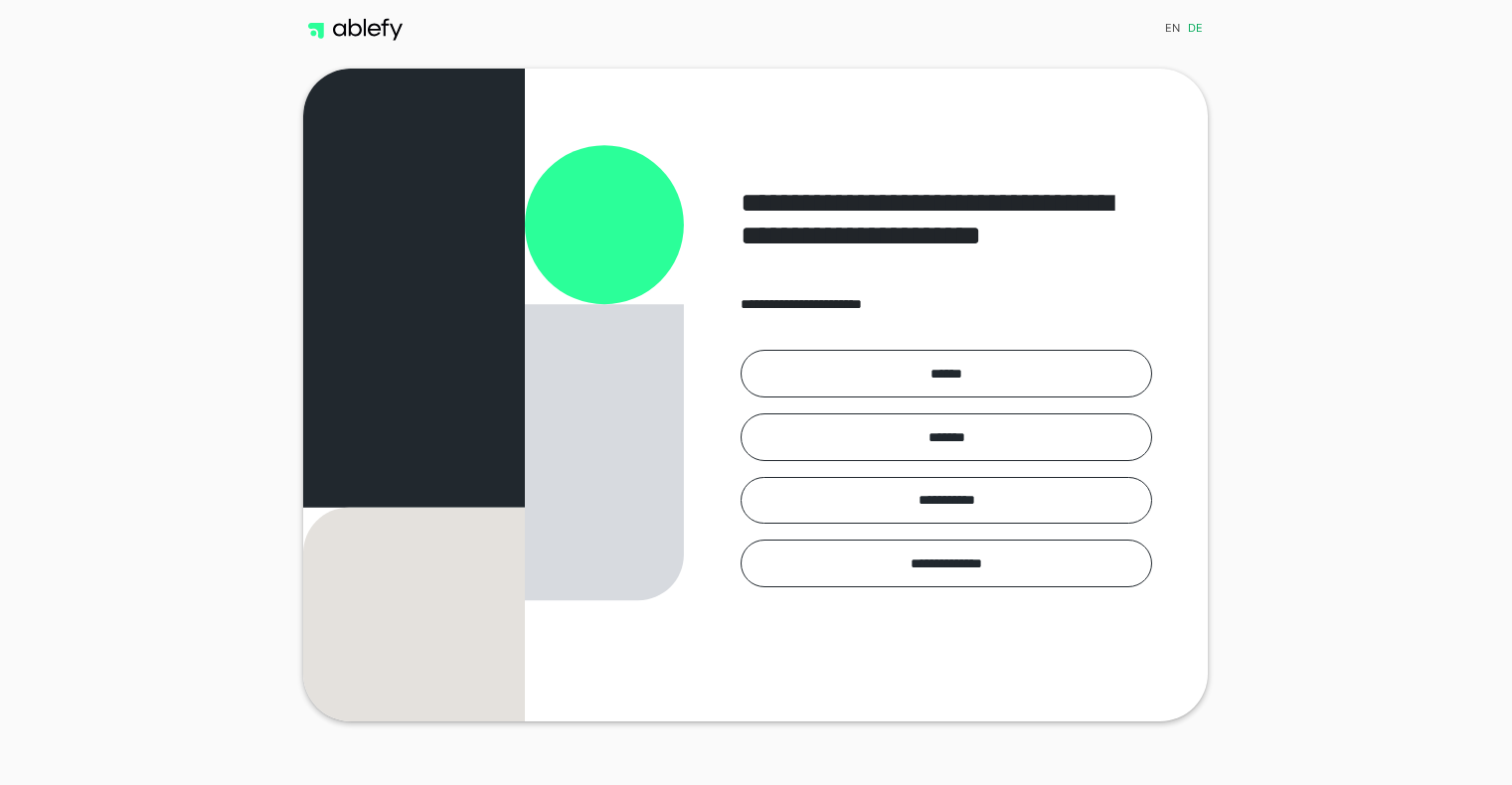 scroll, scrollTop: 0, scrollLeft: 0, axis: both 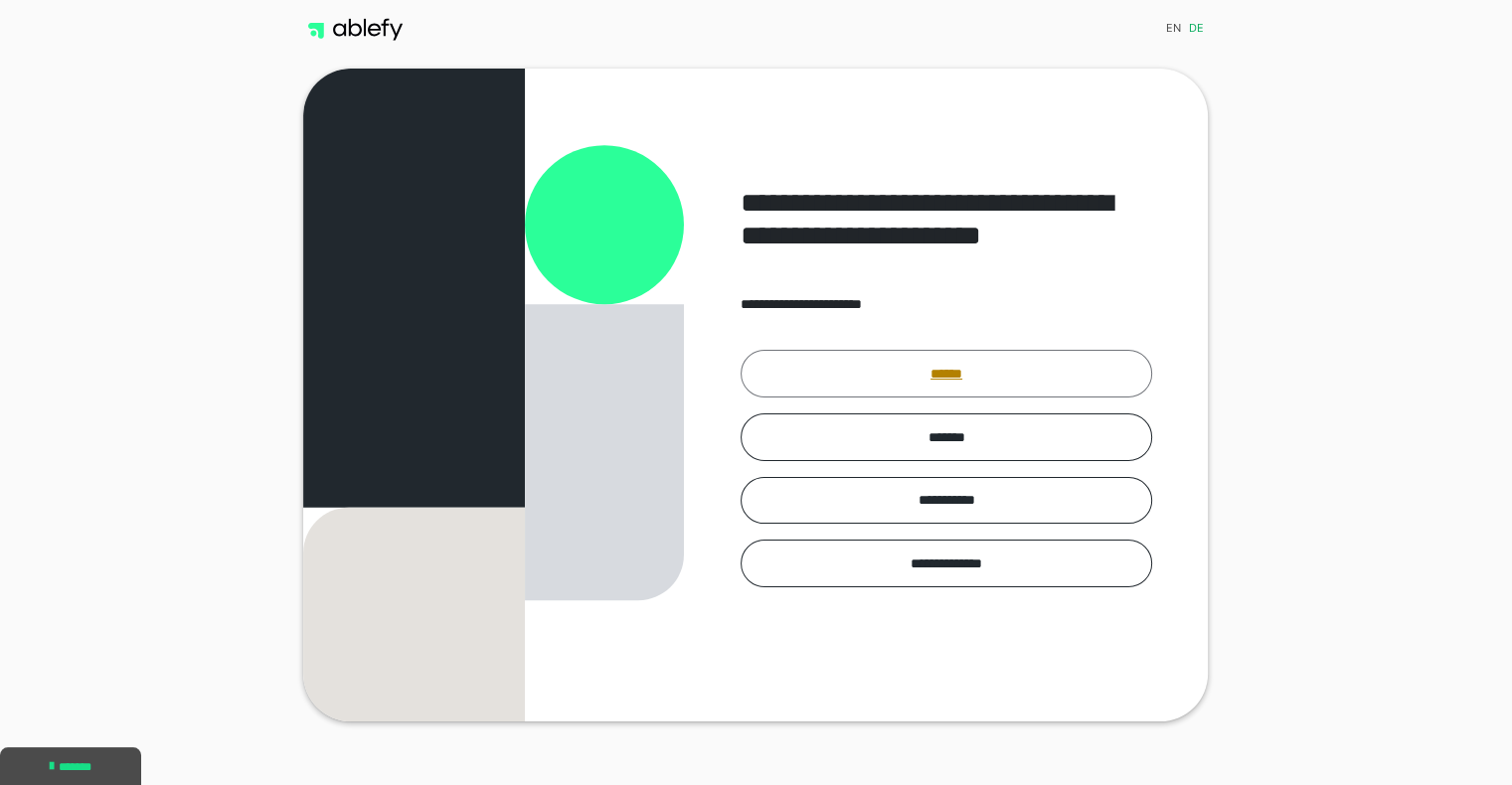 click on "******" at bounding box center [946, 374] 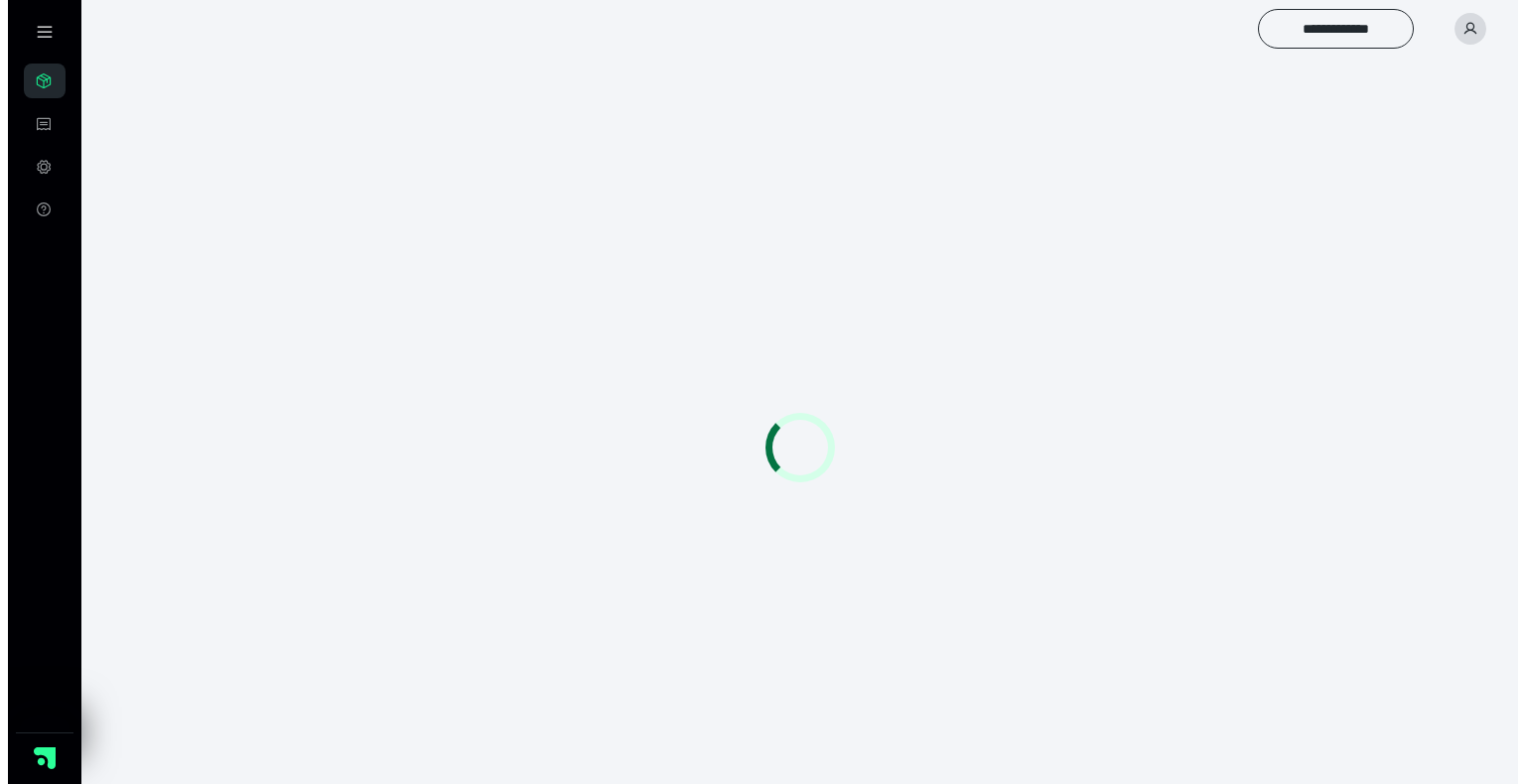 scroll, scrollTop: 0, scrollLeft: 0, axis: both 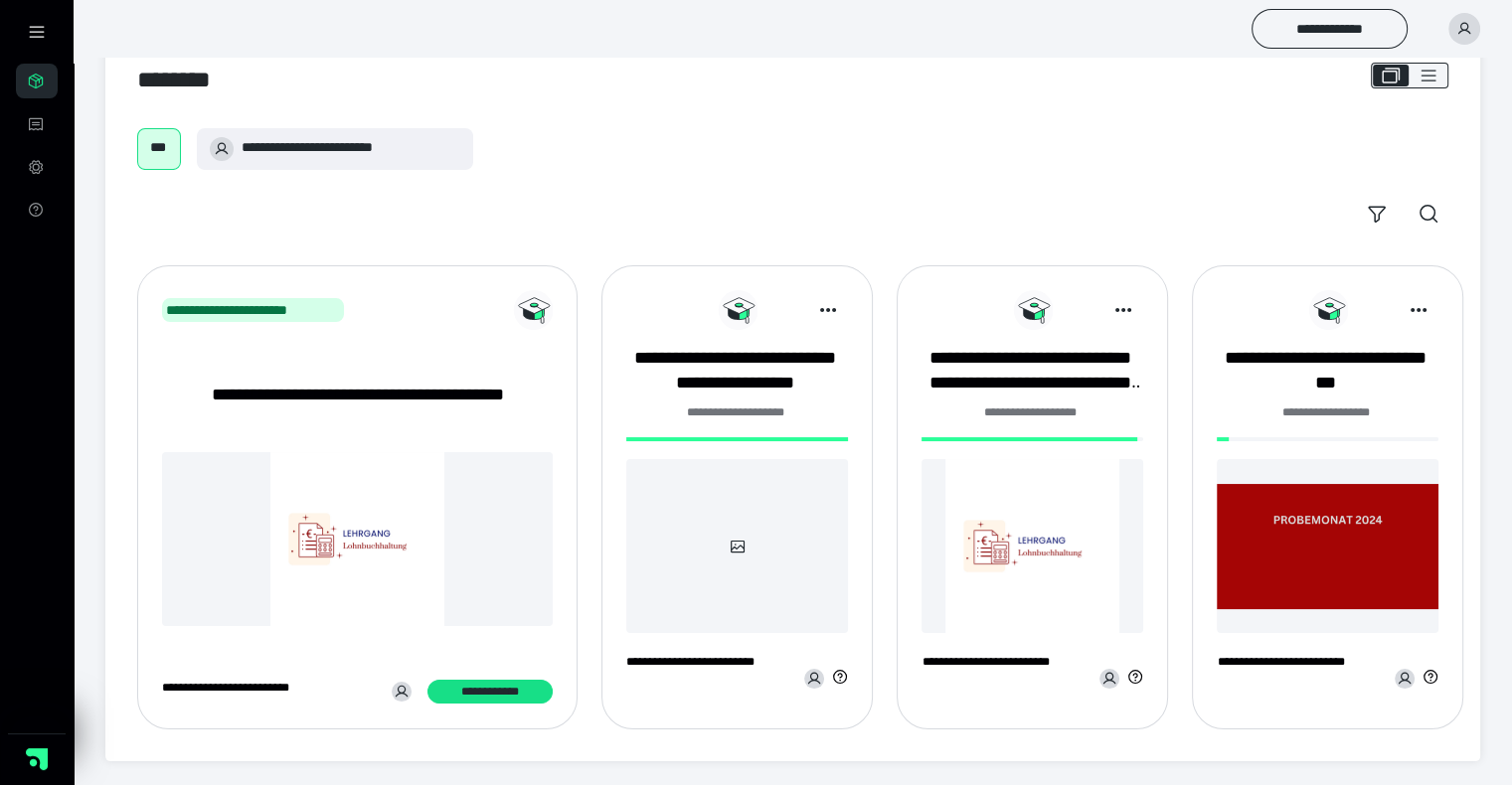 click at bounding box center (1032, 546) 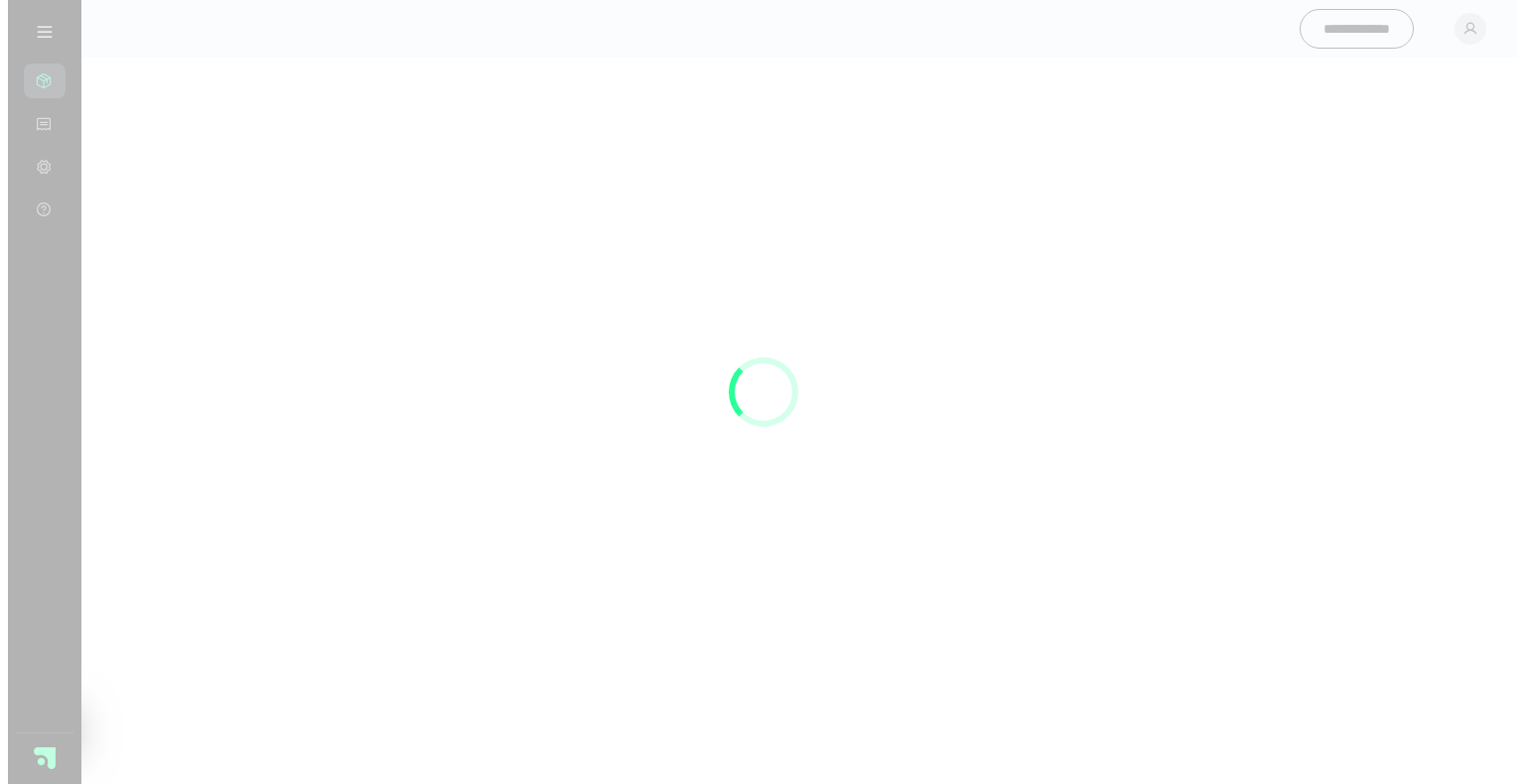 scroll, scrollTop: 0, scrollLeft: 0, axis: both 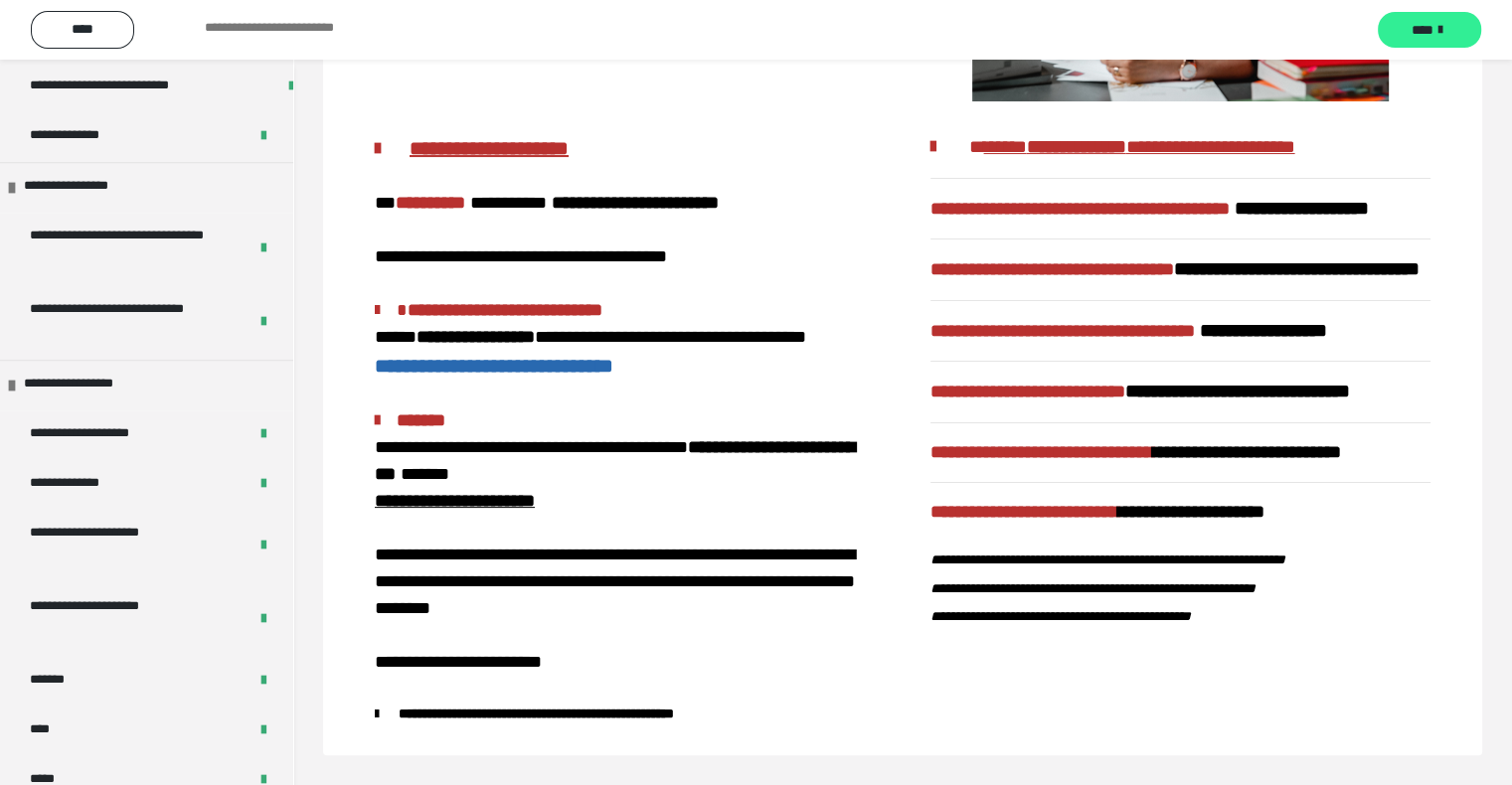 click on "****" at bounding box center (1423, 30) 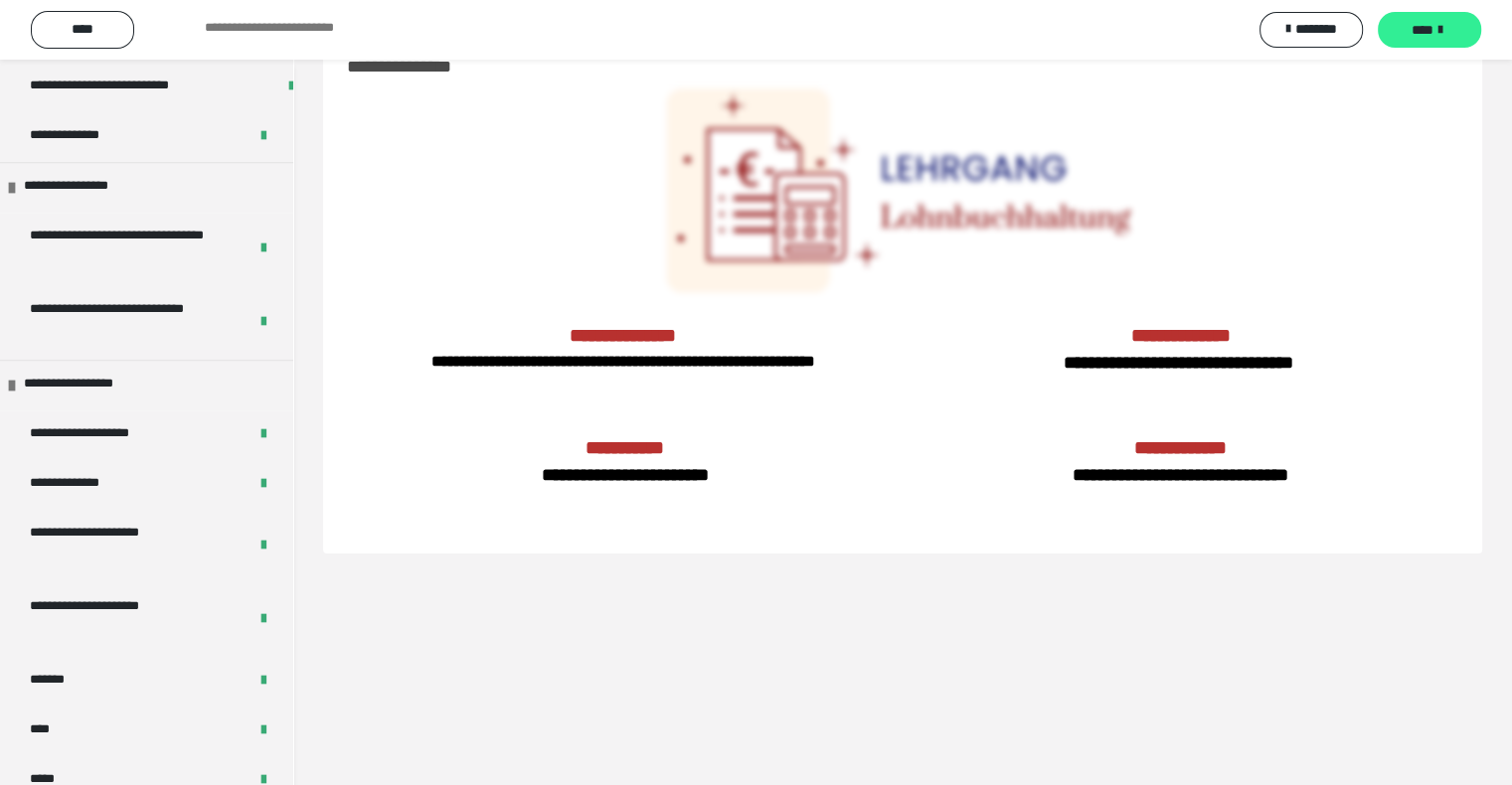 scroll, scrollTop: 60, scrollLeft: 0, axis: vertical 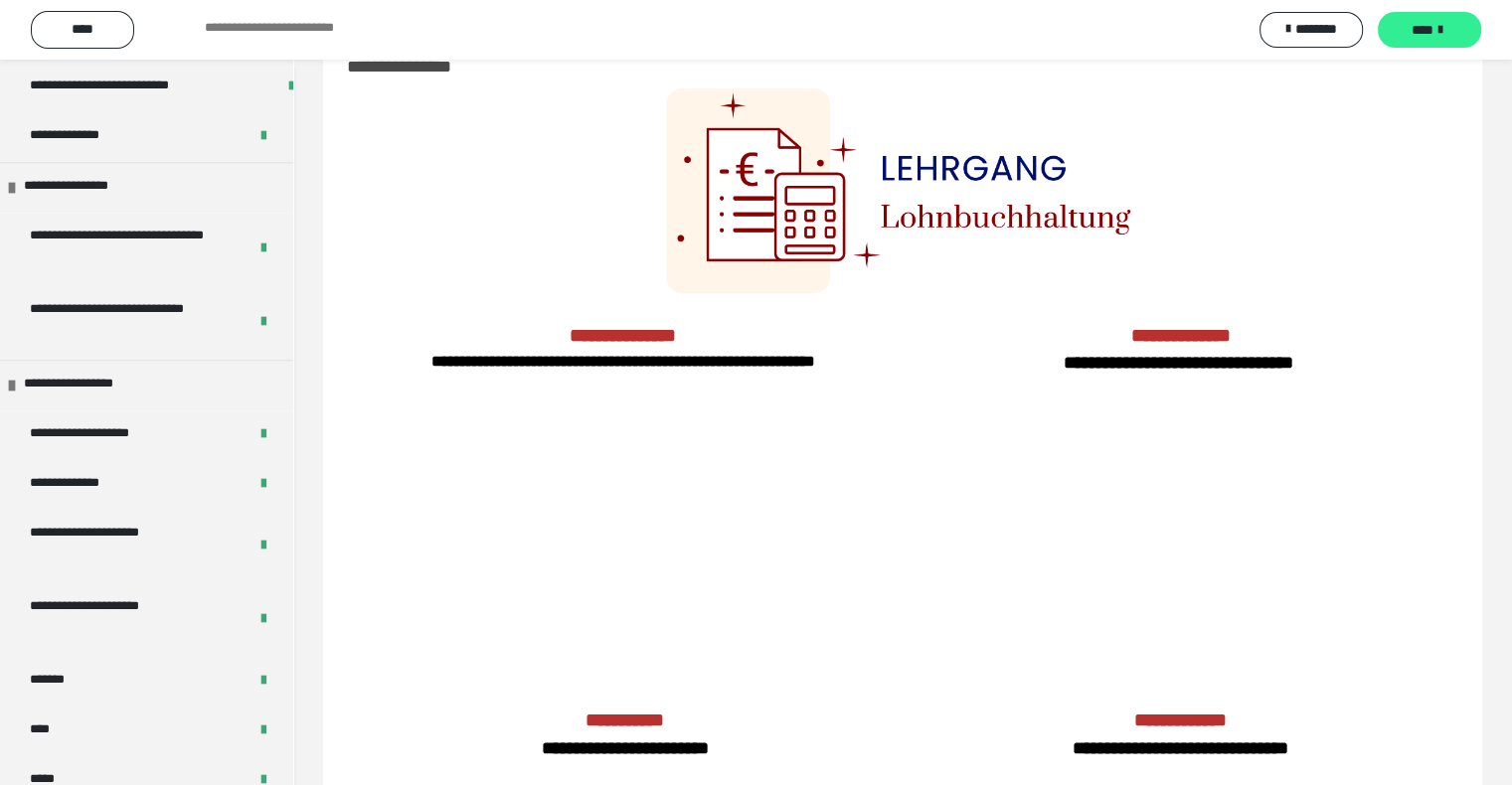 click on "****" at bounding box center [1423, 30] 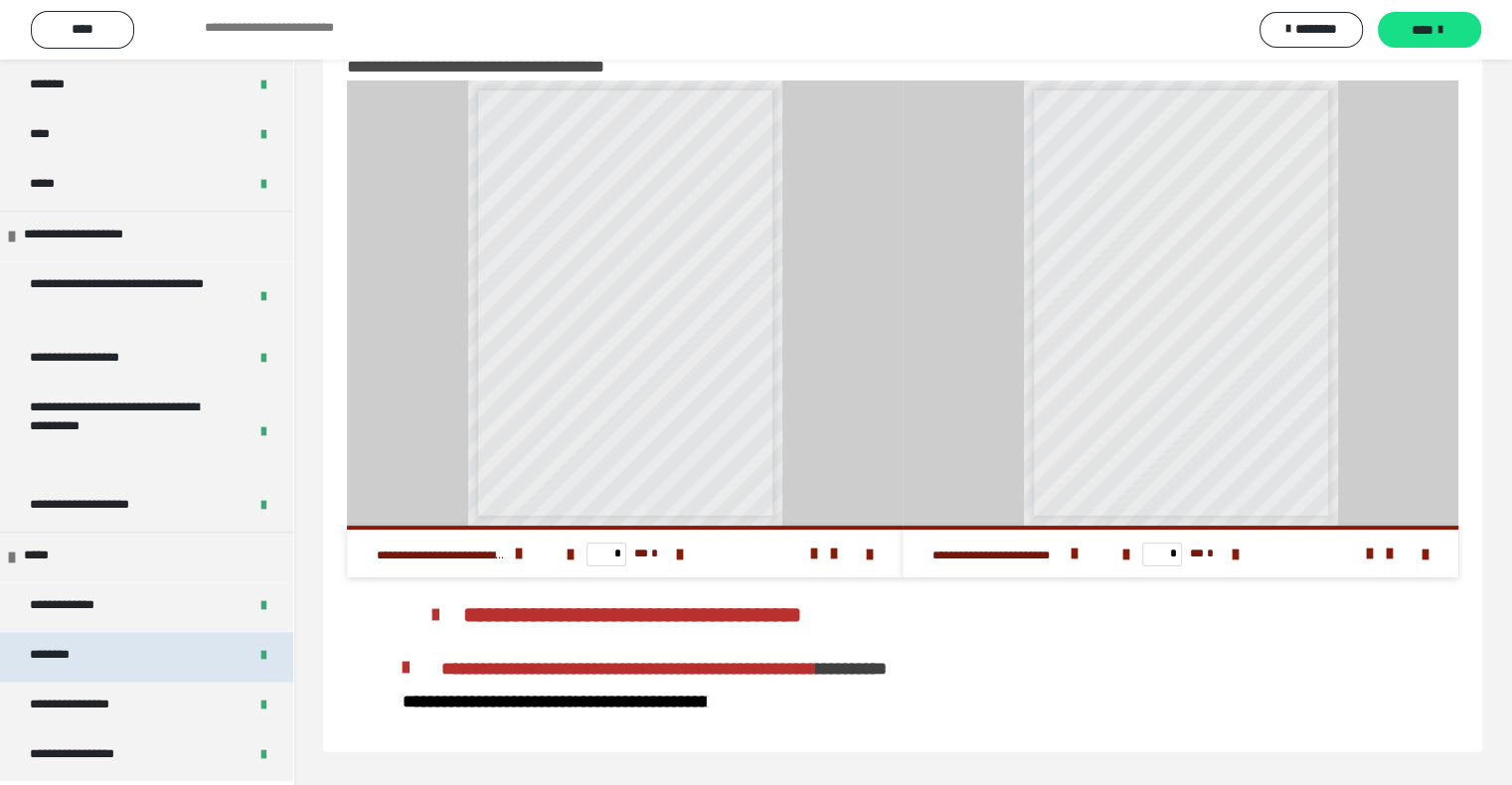scroll, scrollTop: 2340, scrollLeft: 0, axis: vertical 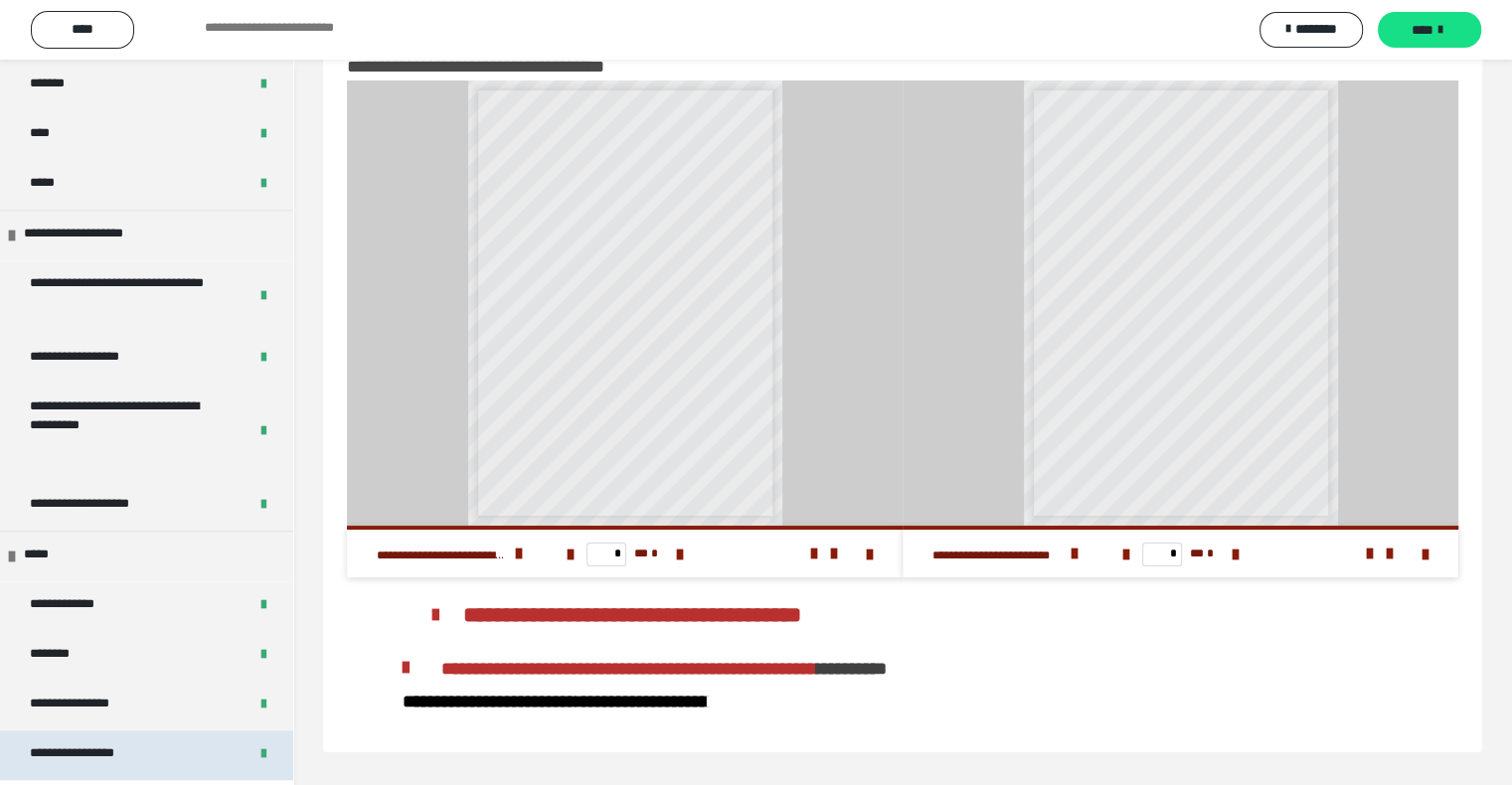 click on "**********" at bounding box center [107, 755] 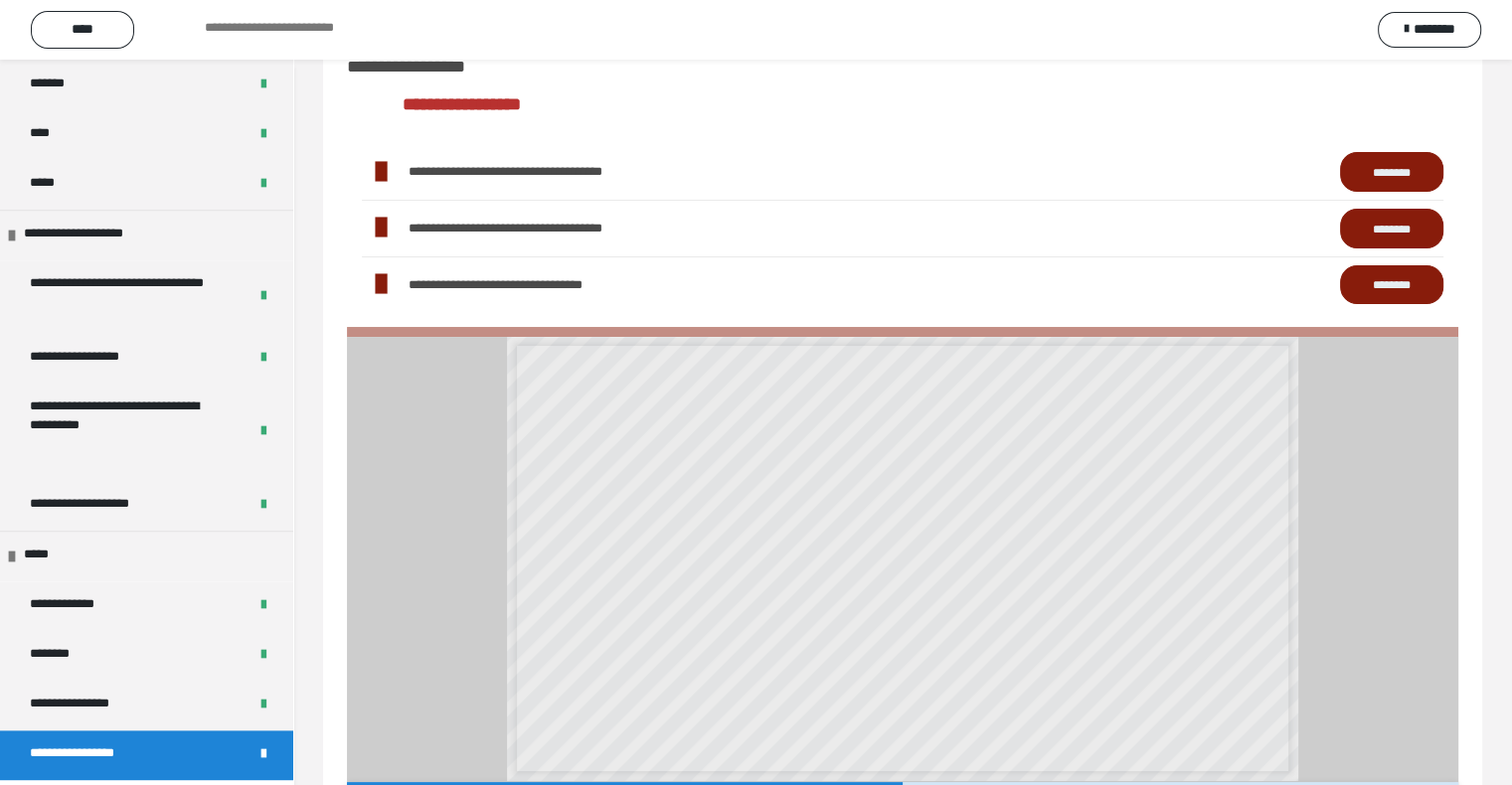 scroll, scrollTop: 11, scrollLeft: 0, axis: vertical 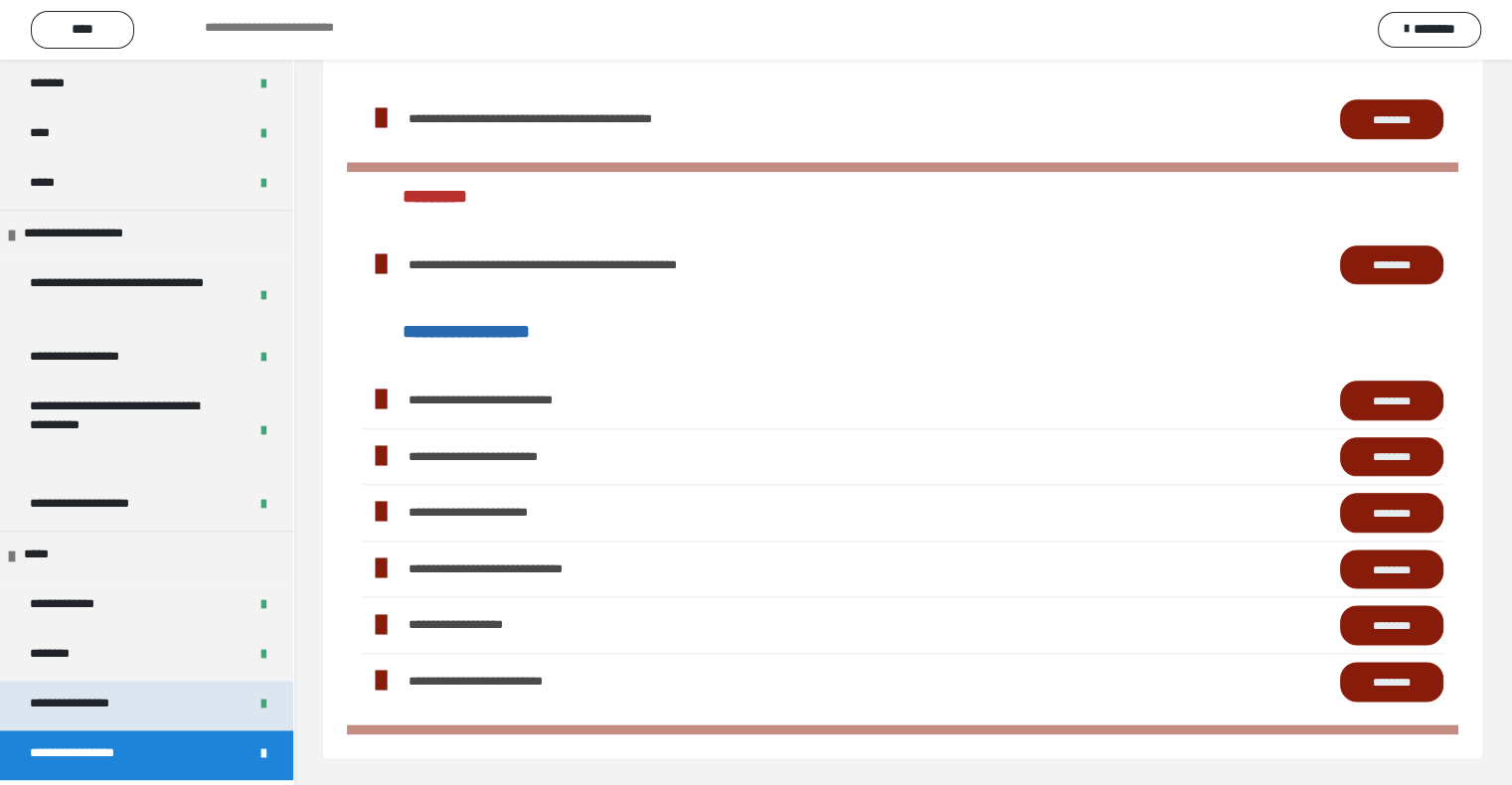 click on "**********" at bounding box center [100, 706] 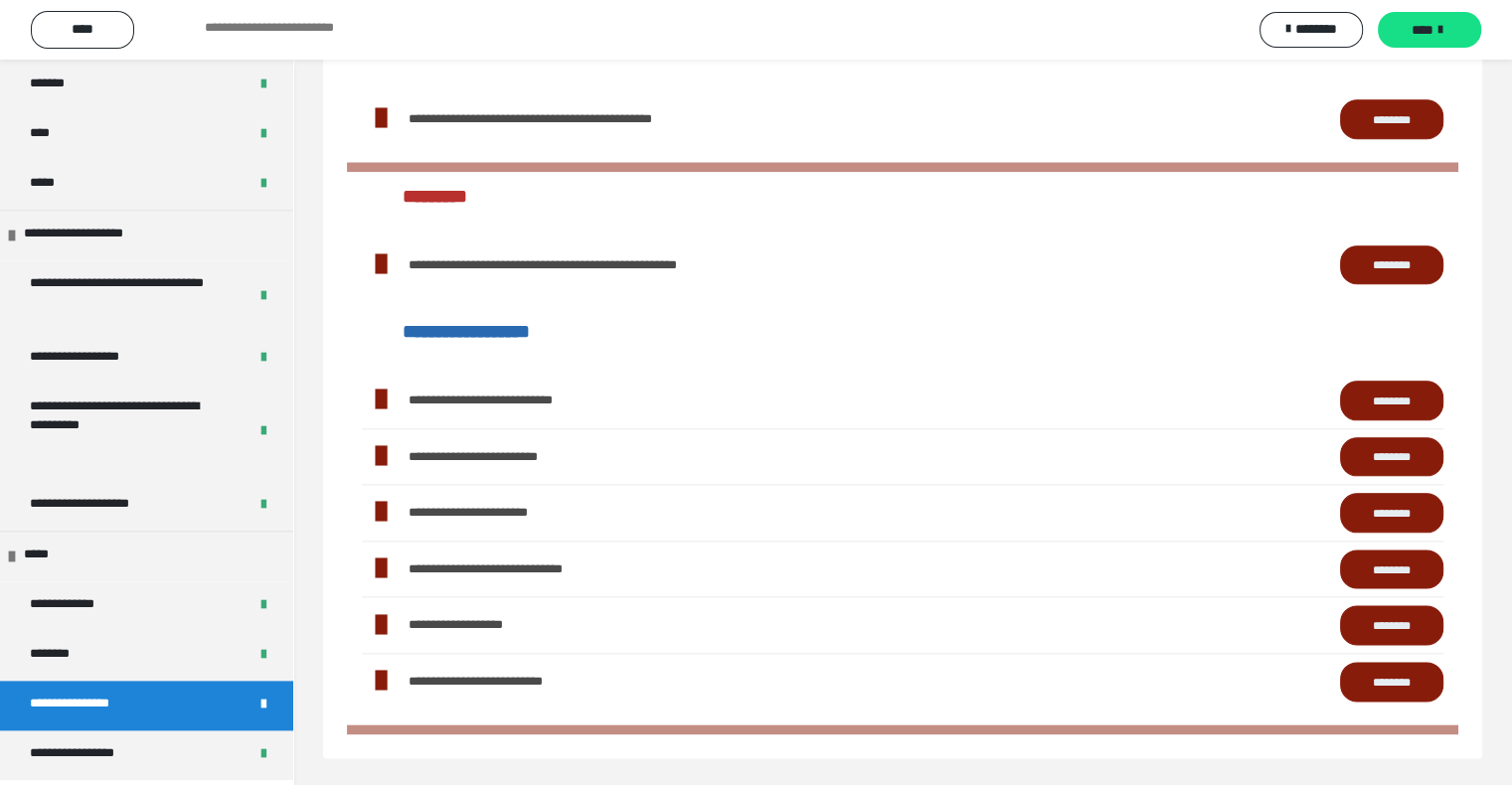 scroll, scrollTop: 60, scrollLeft: 0, axis: vertical 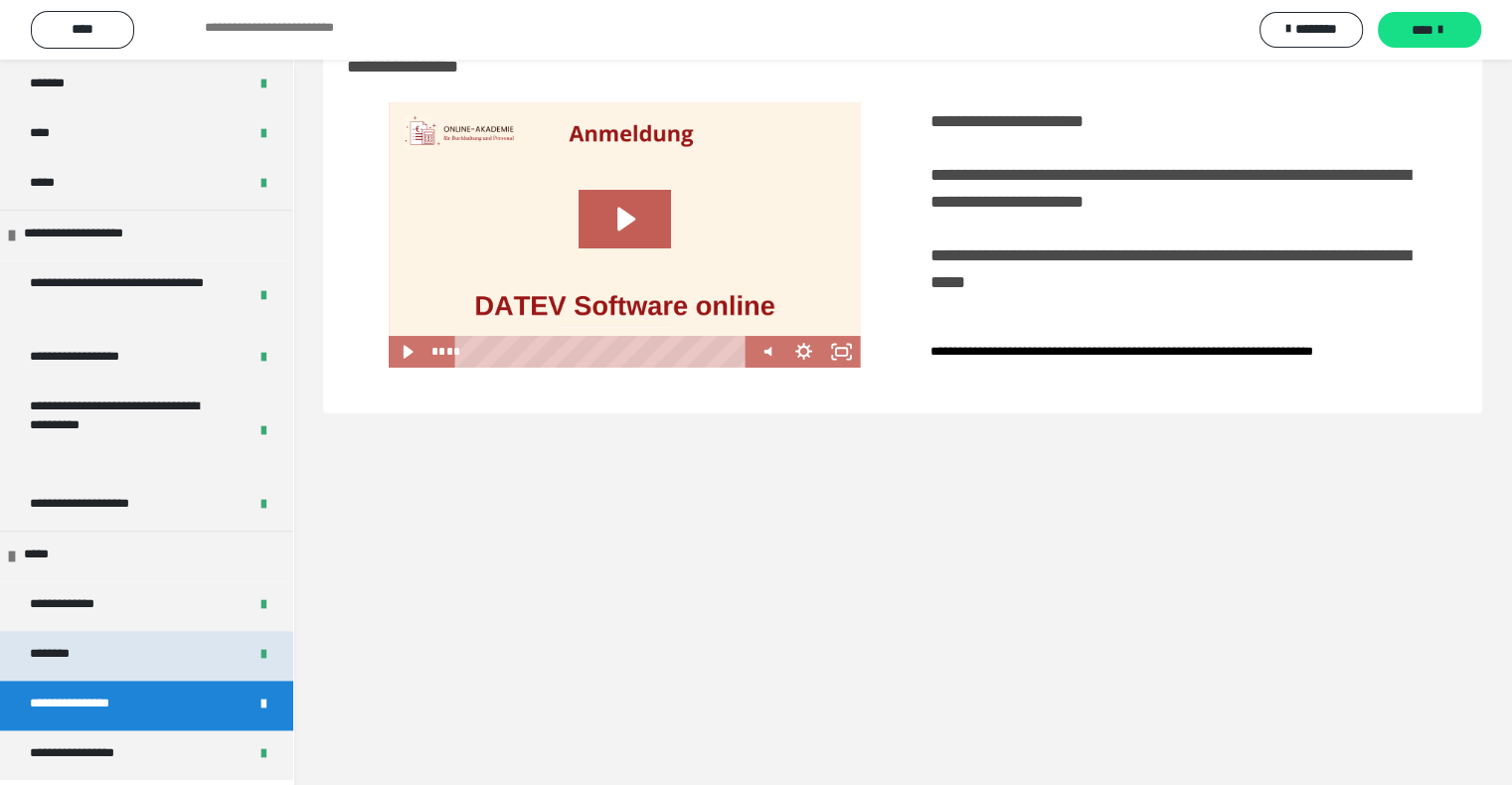 click on "********" at bounding box center [66, 656] 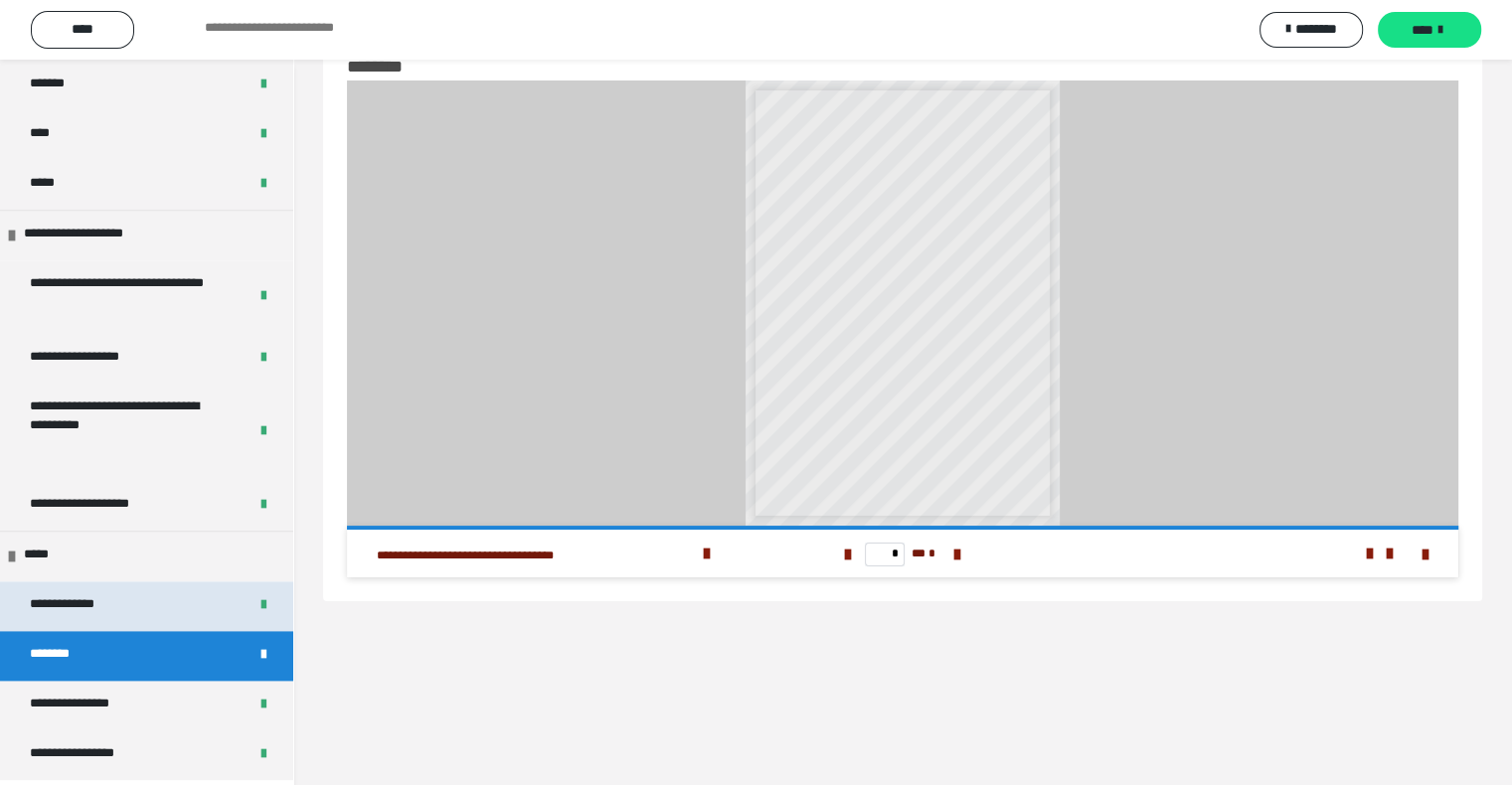 click on "**********" at bounding box center [87, 606] 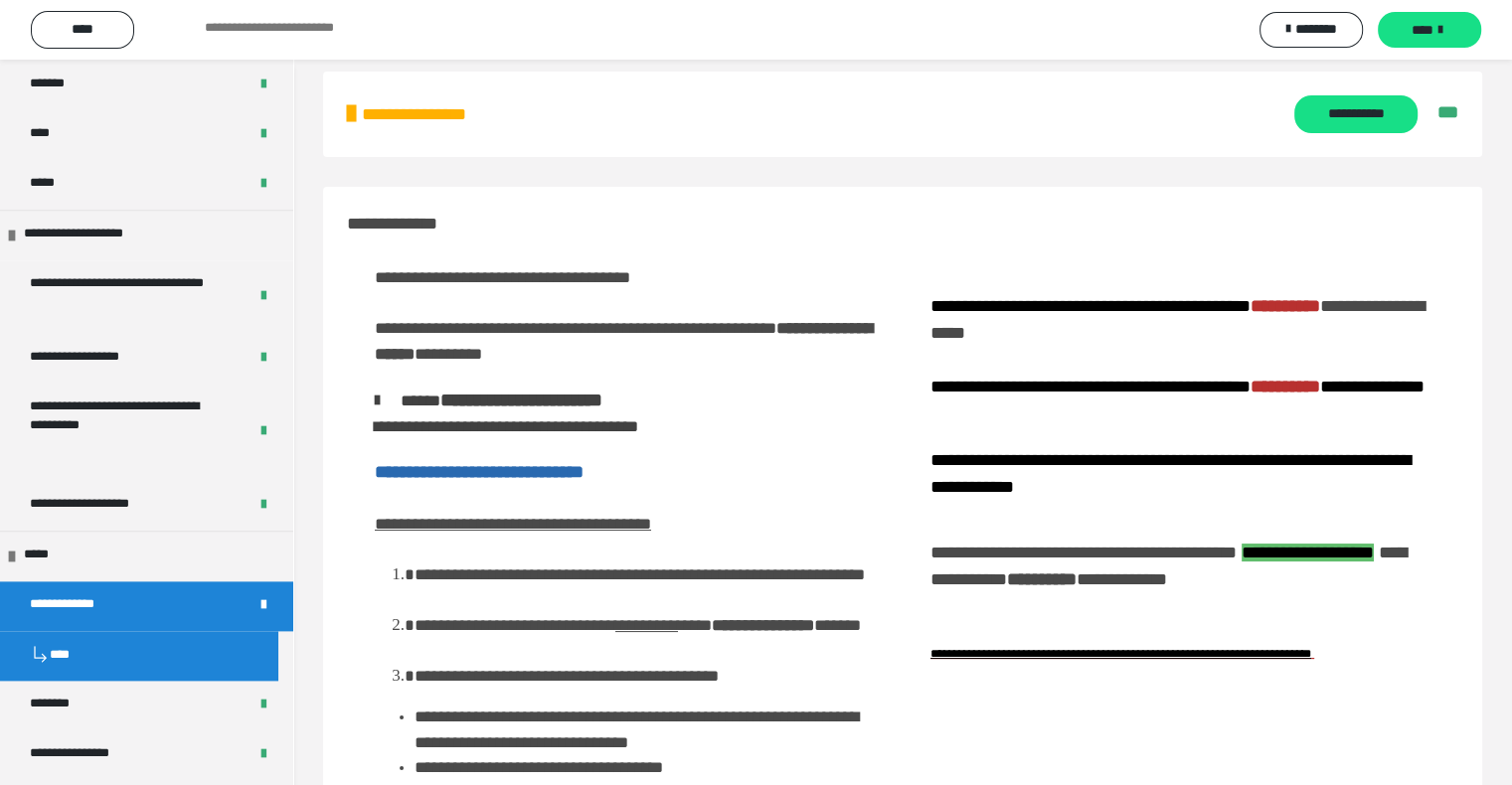 scroll, scrollTop: 0, scrollLeft: 0, axis: both 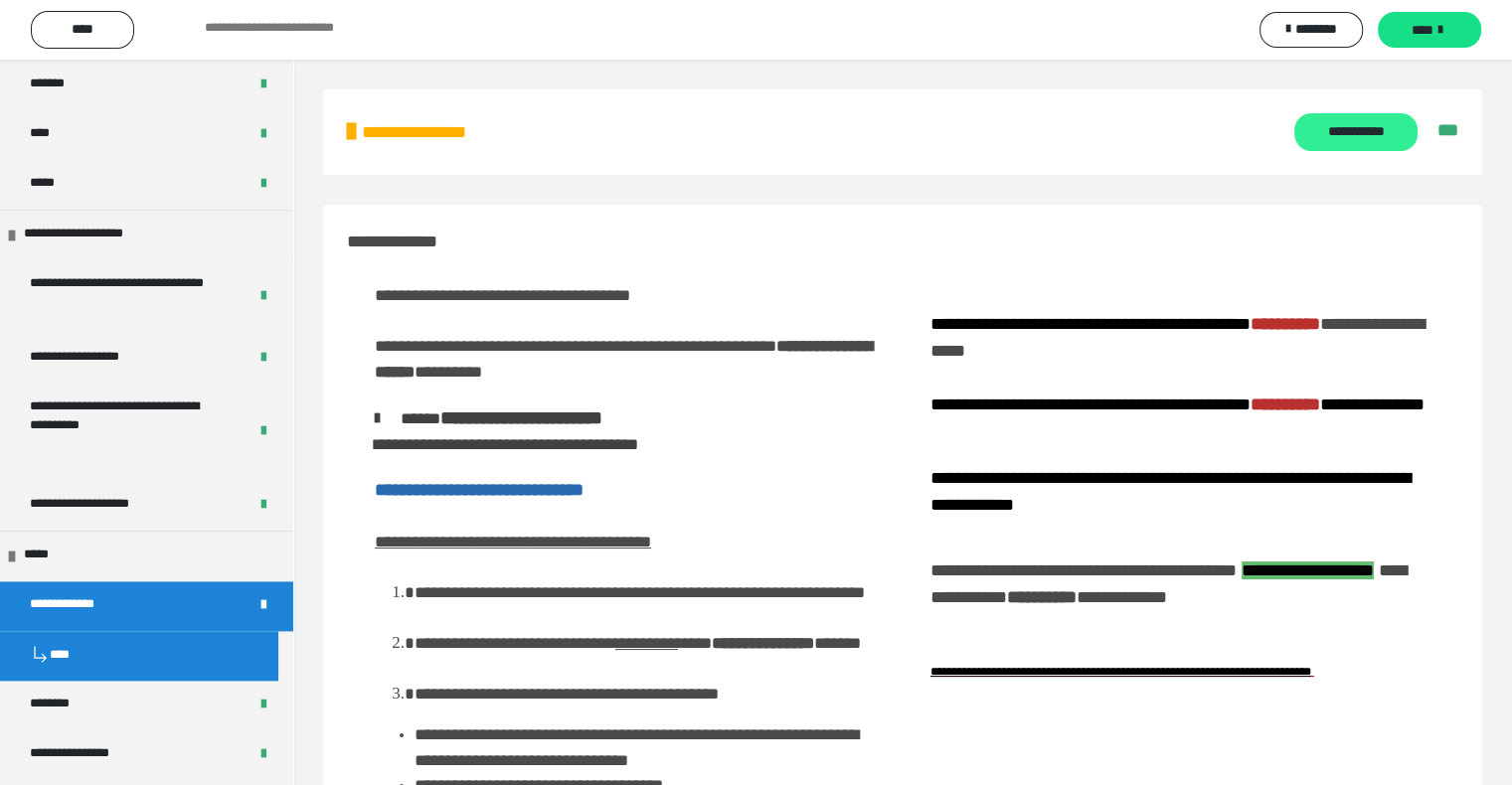 click on "**********" at bounding box center [1356, 132] 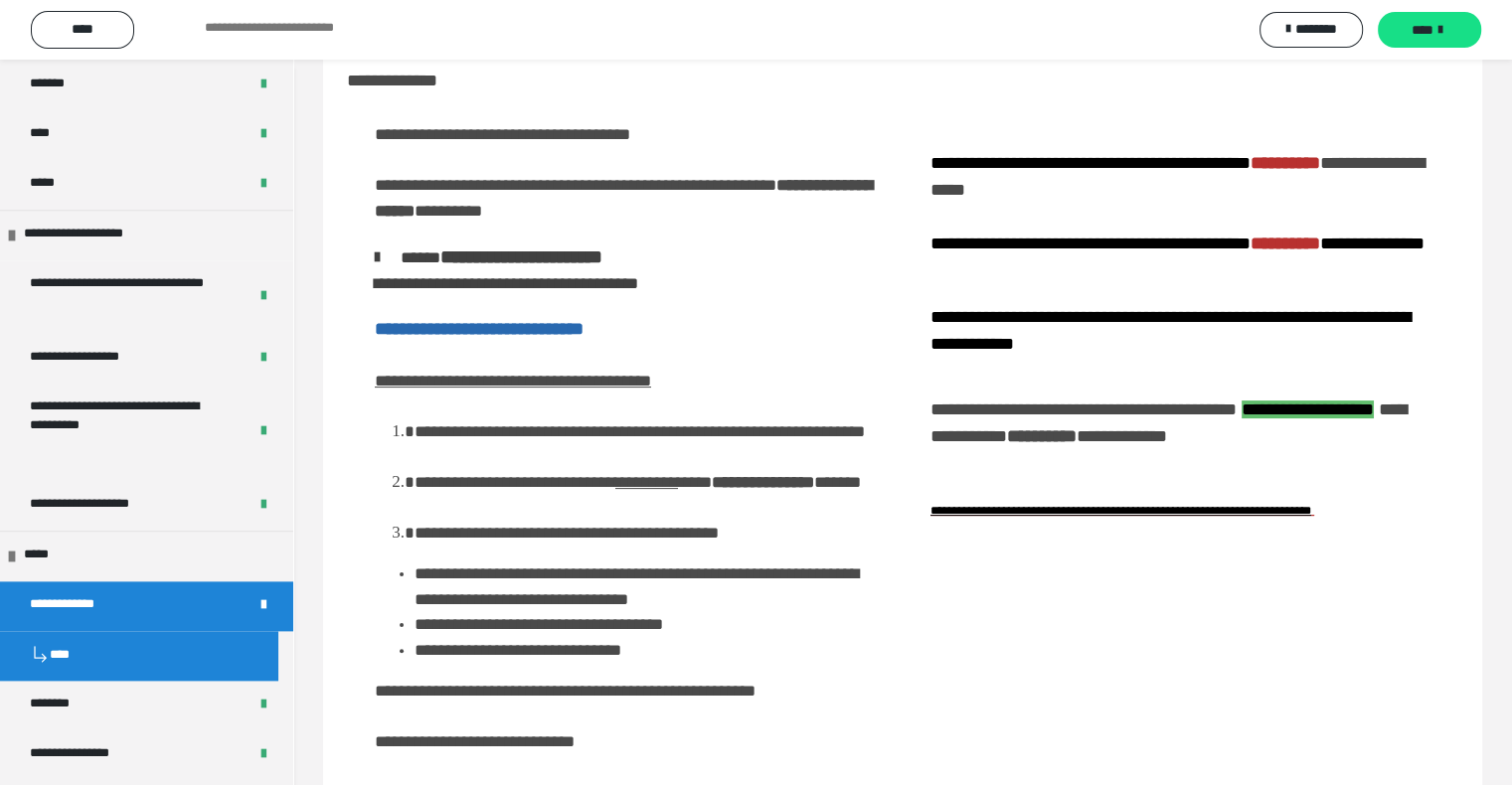 scroll, scrollTop: 382, scrollLeft: 0, axis: vertical 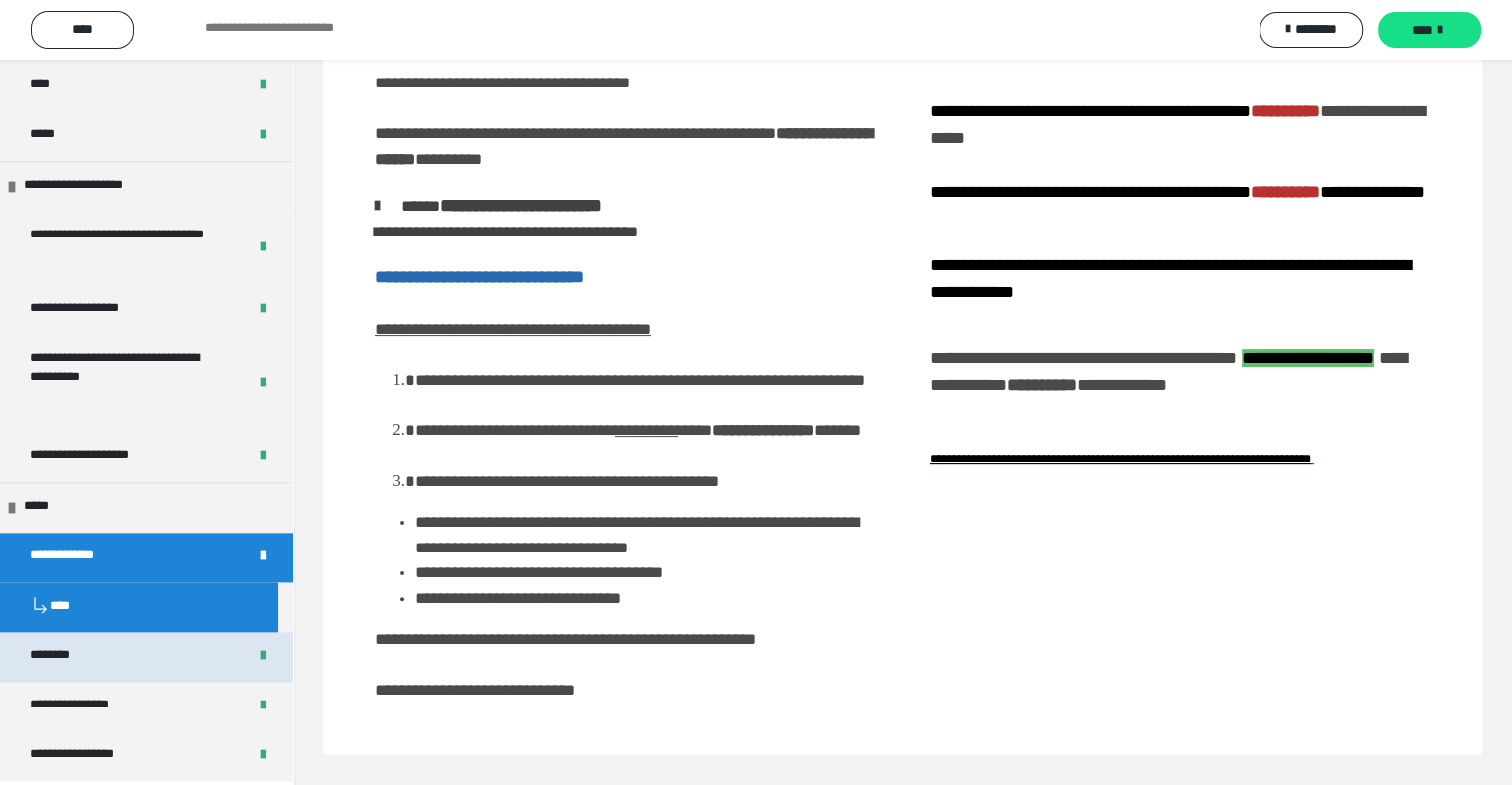 click on "********" at bounding box center (66, 657) 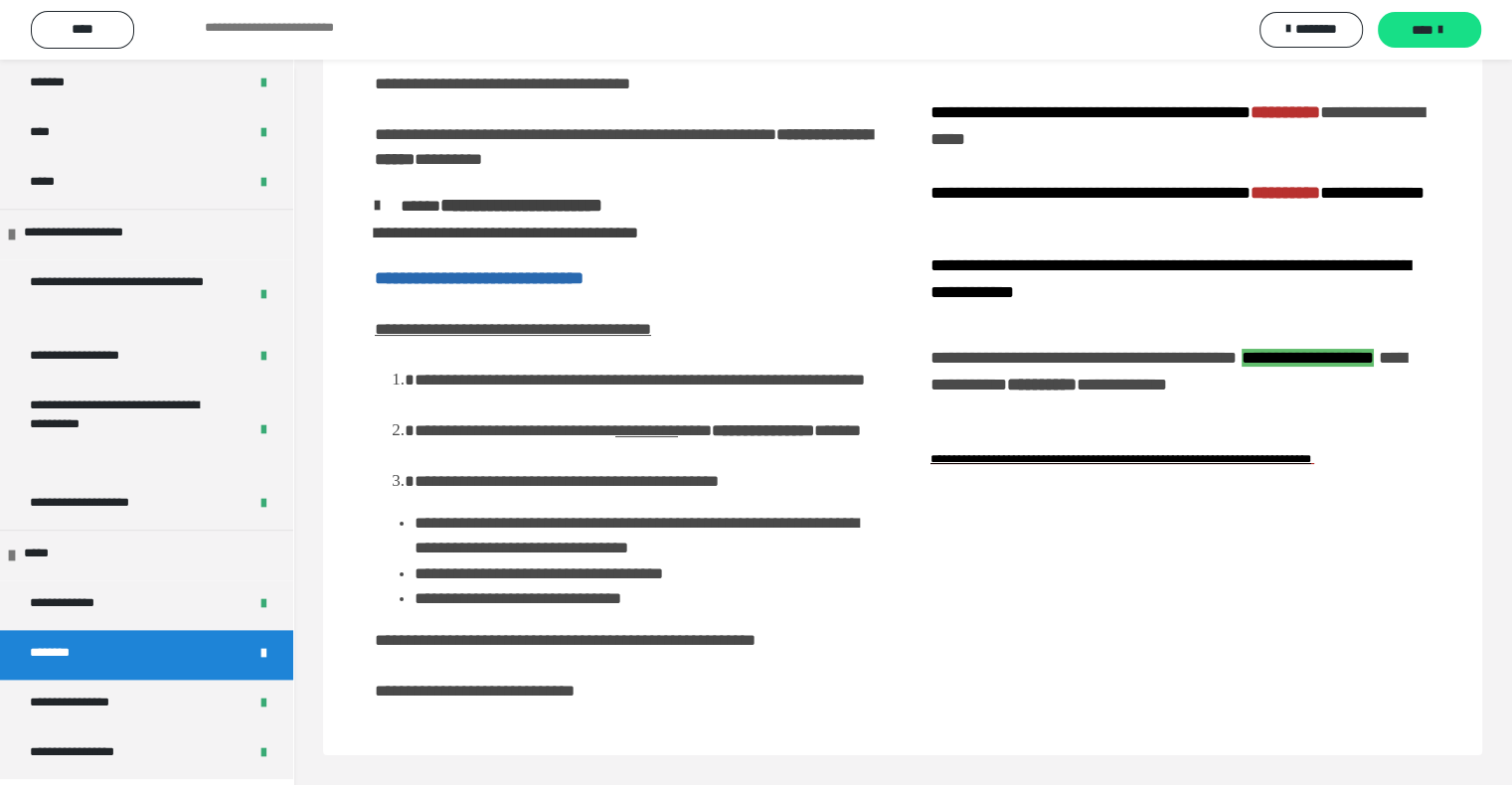 scroll, scrollTop: 2340, scrollLeft: 0, axis: vertical 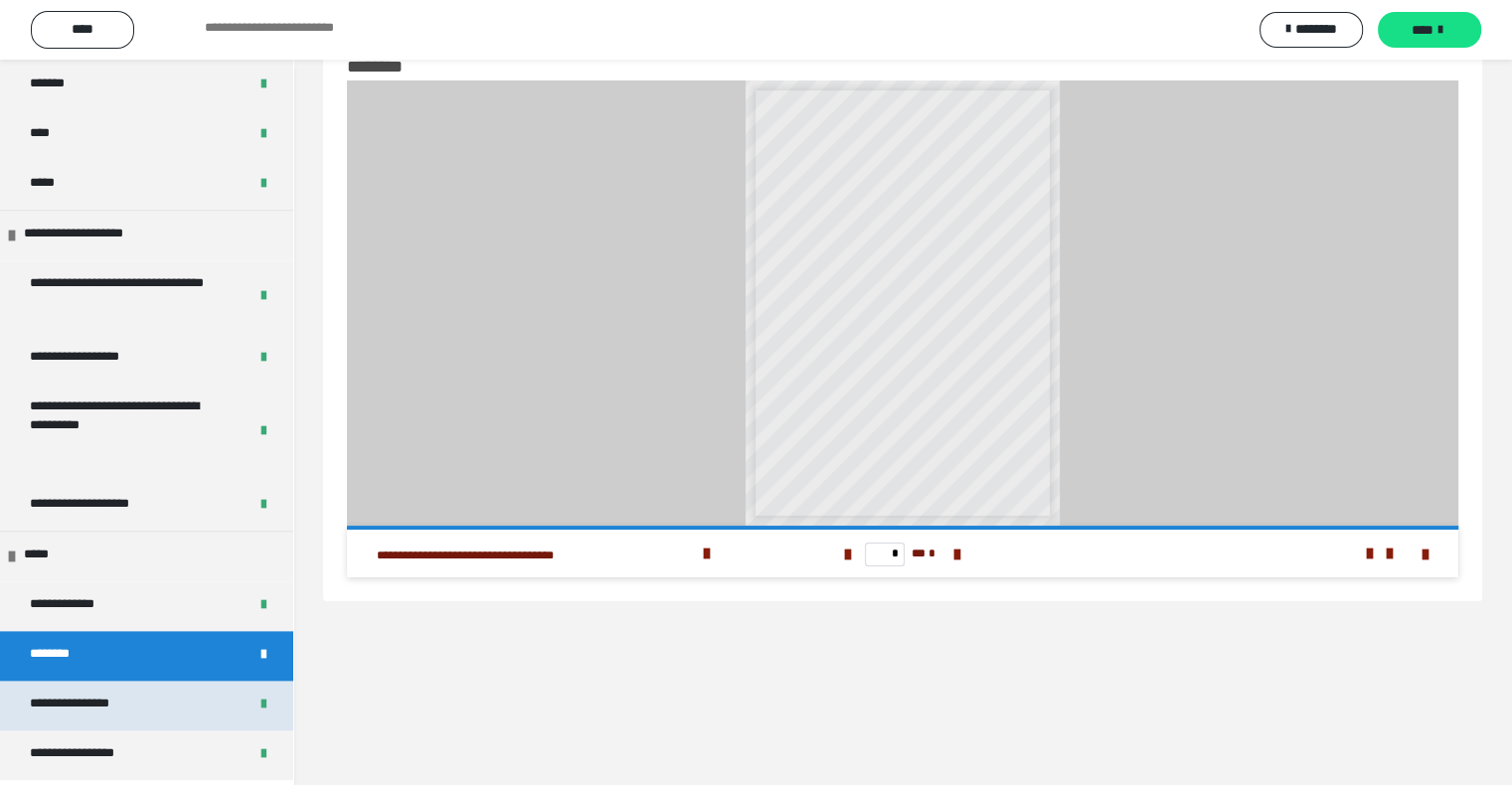 click on "**********" at bounding box center (100, 706) 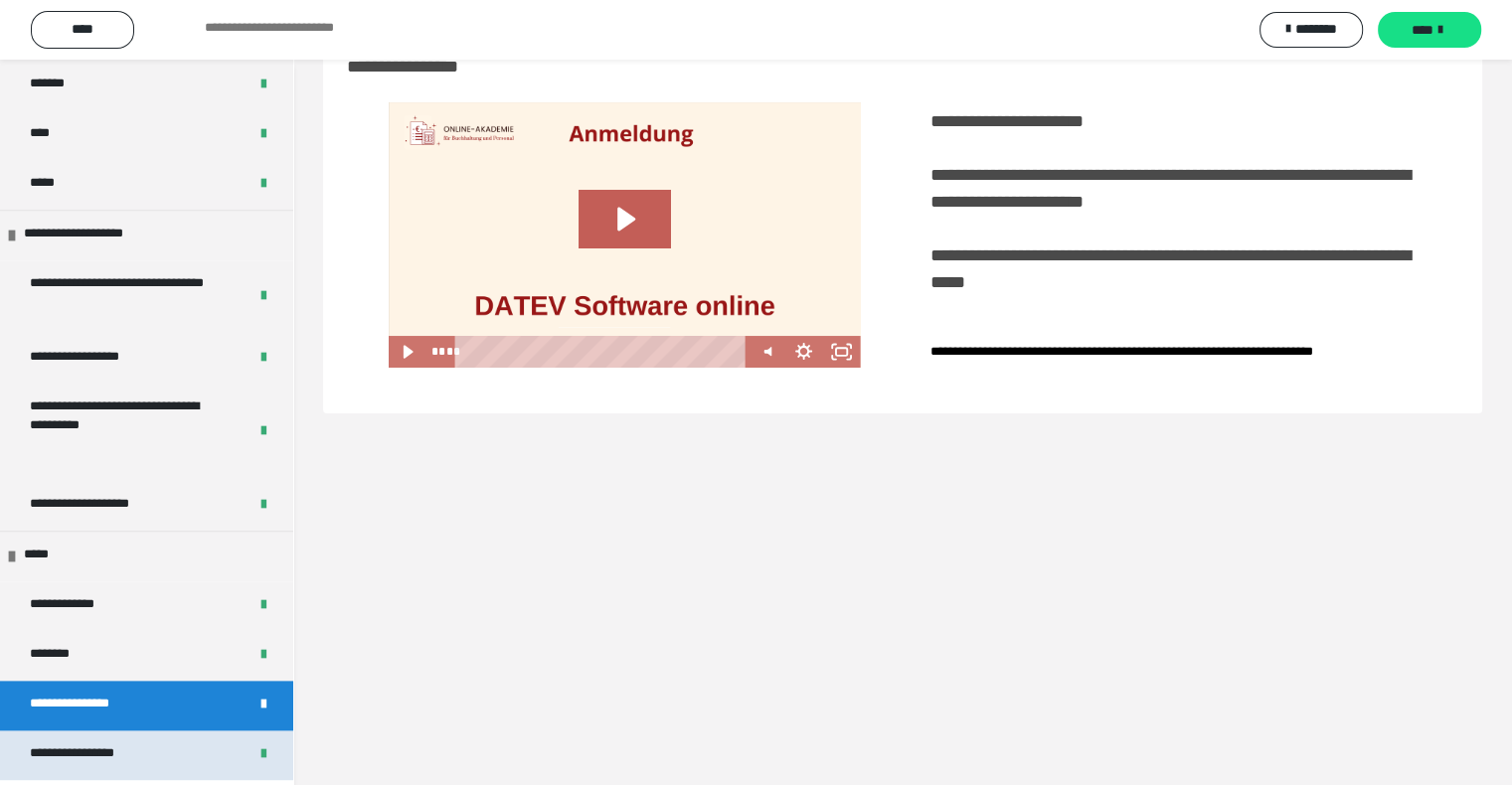 click on "**********" at bounding box center [107, 755] 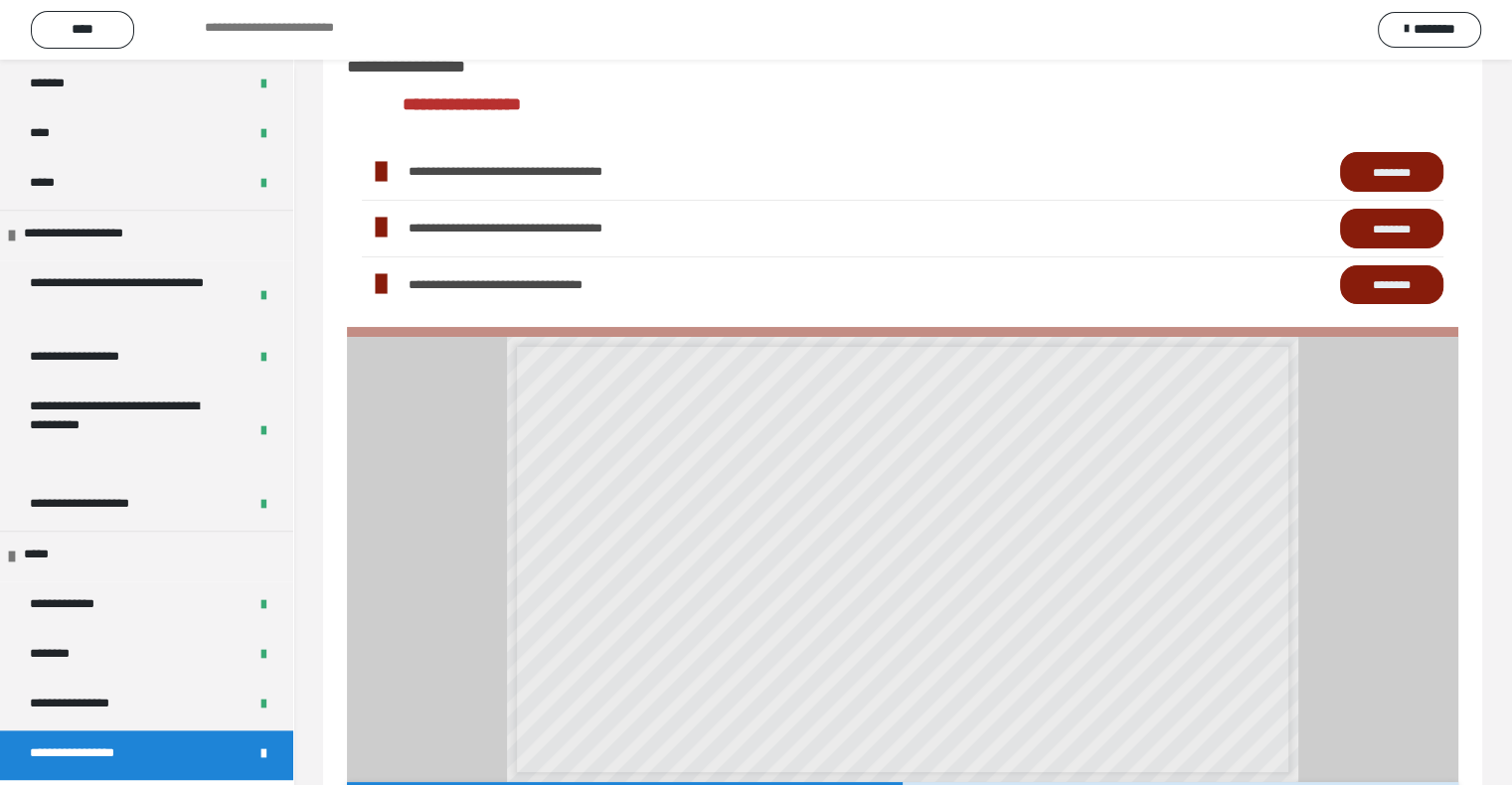 scroll, scrollTop: 11, scrollLeft: 0, axis: vertical 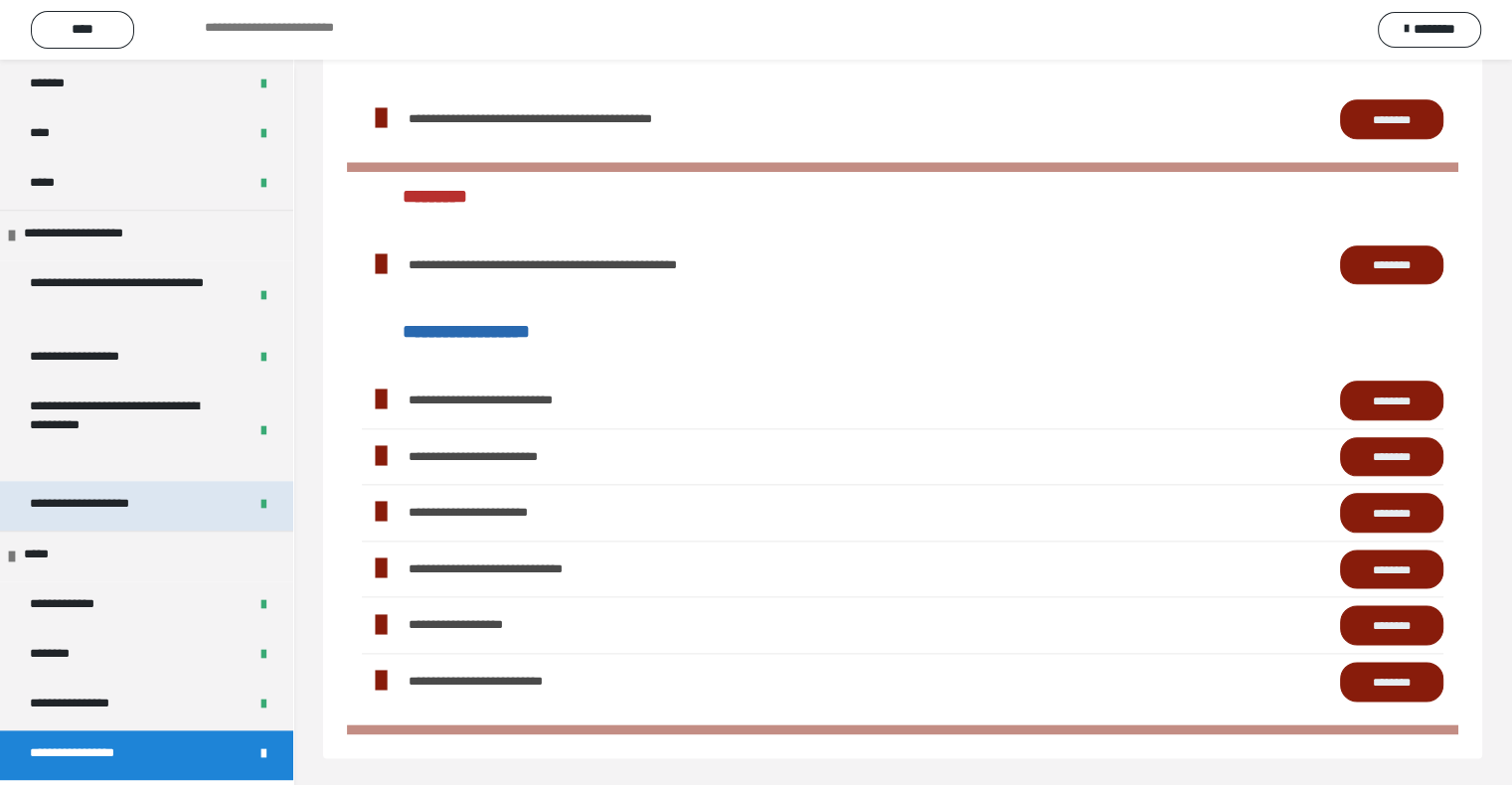 click on "**********" at bounding box center [112, 506] 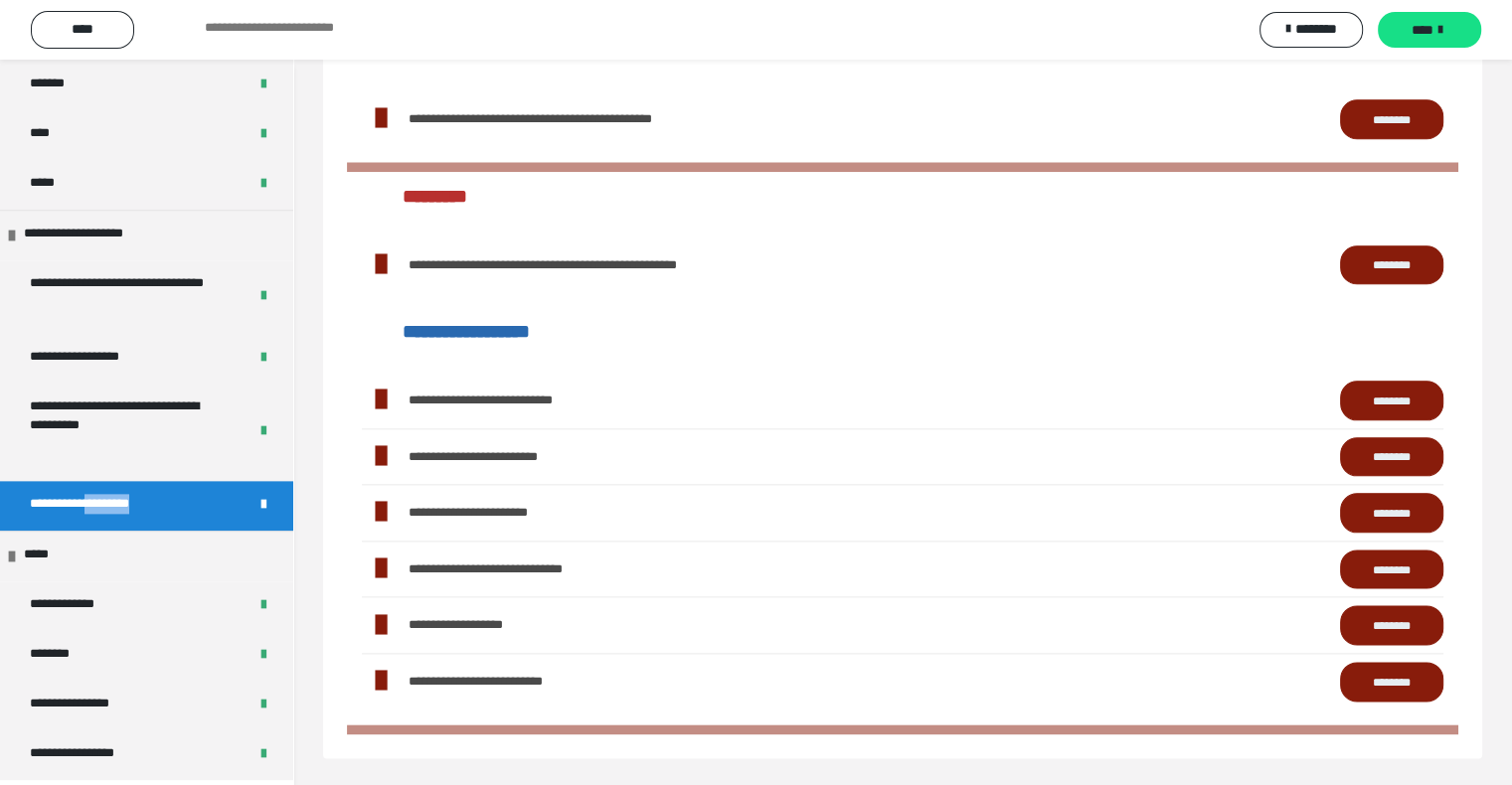 scroll, scrollTop: 60, scrollLeft: 0, axis: vertical 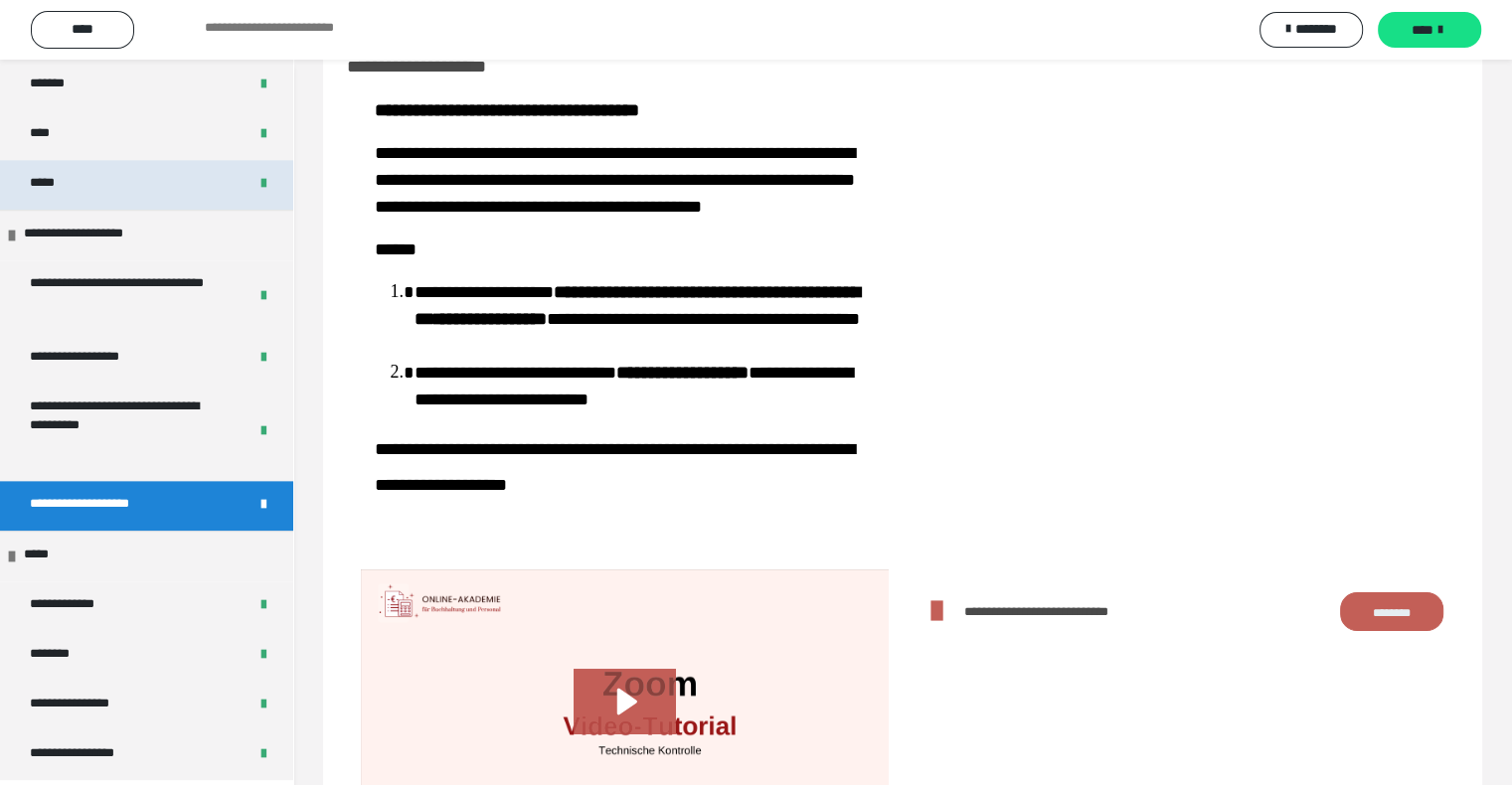 click on "*****" at bounding box center [146, 185] 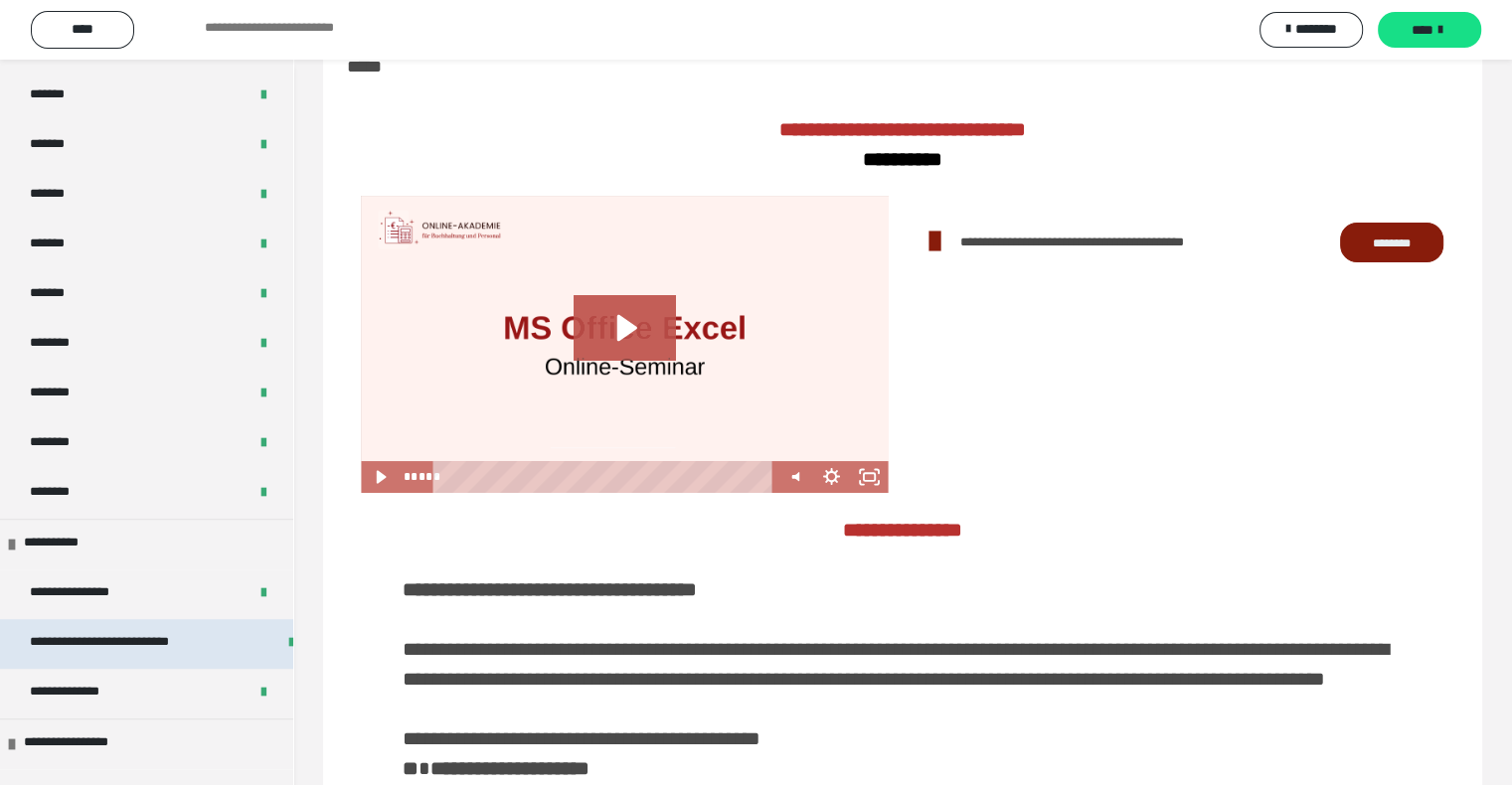 scroll, scrollTop: 1148, scrollLeft: 0, axis: vertical 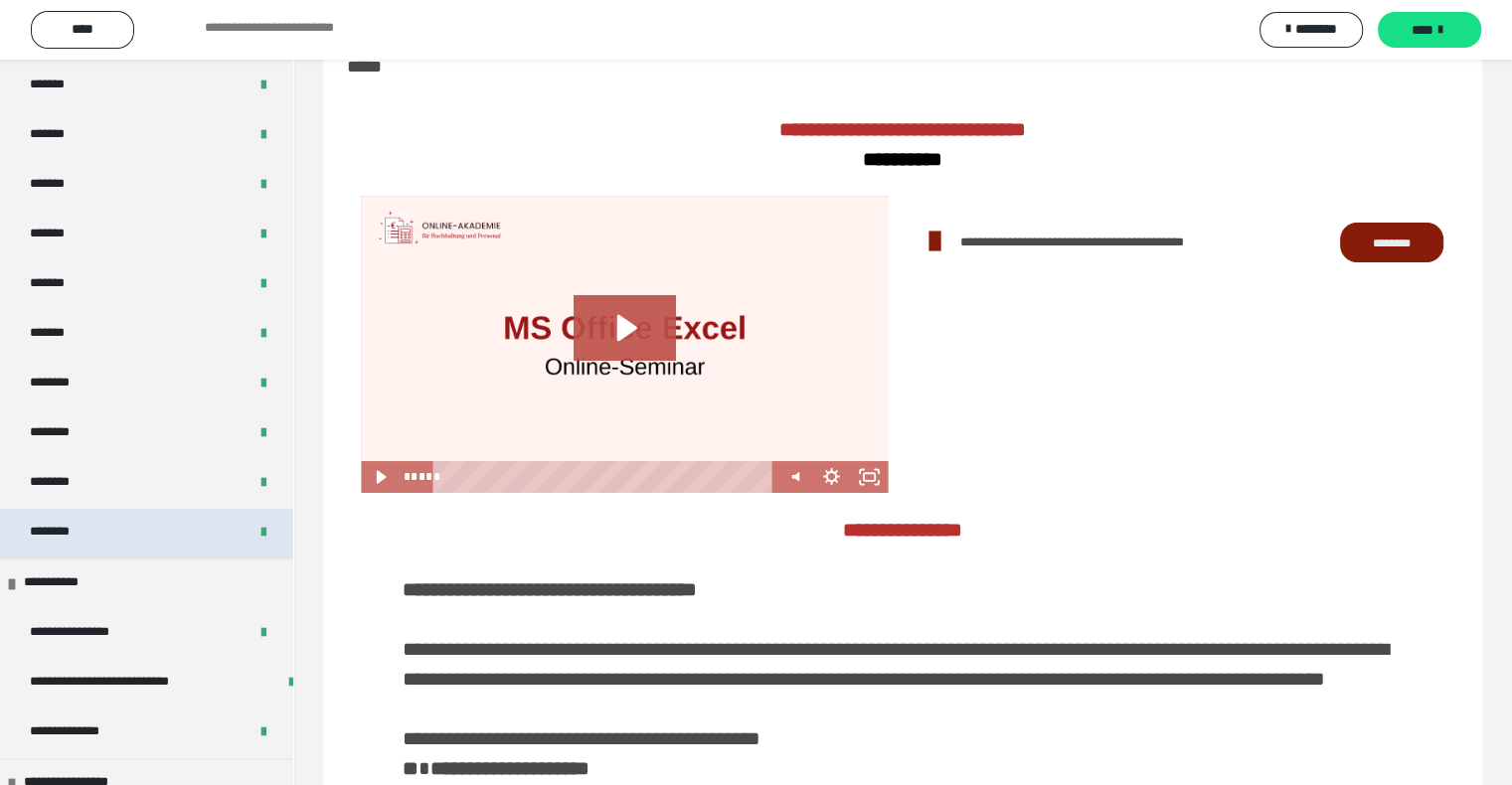click on "********" at bounding box center [72, 534] 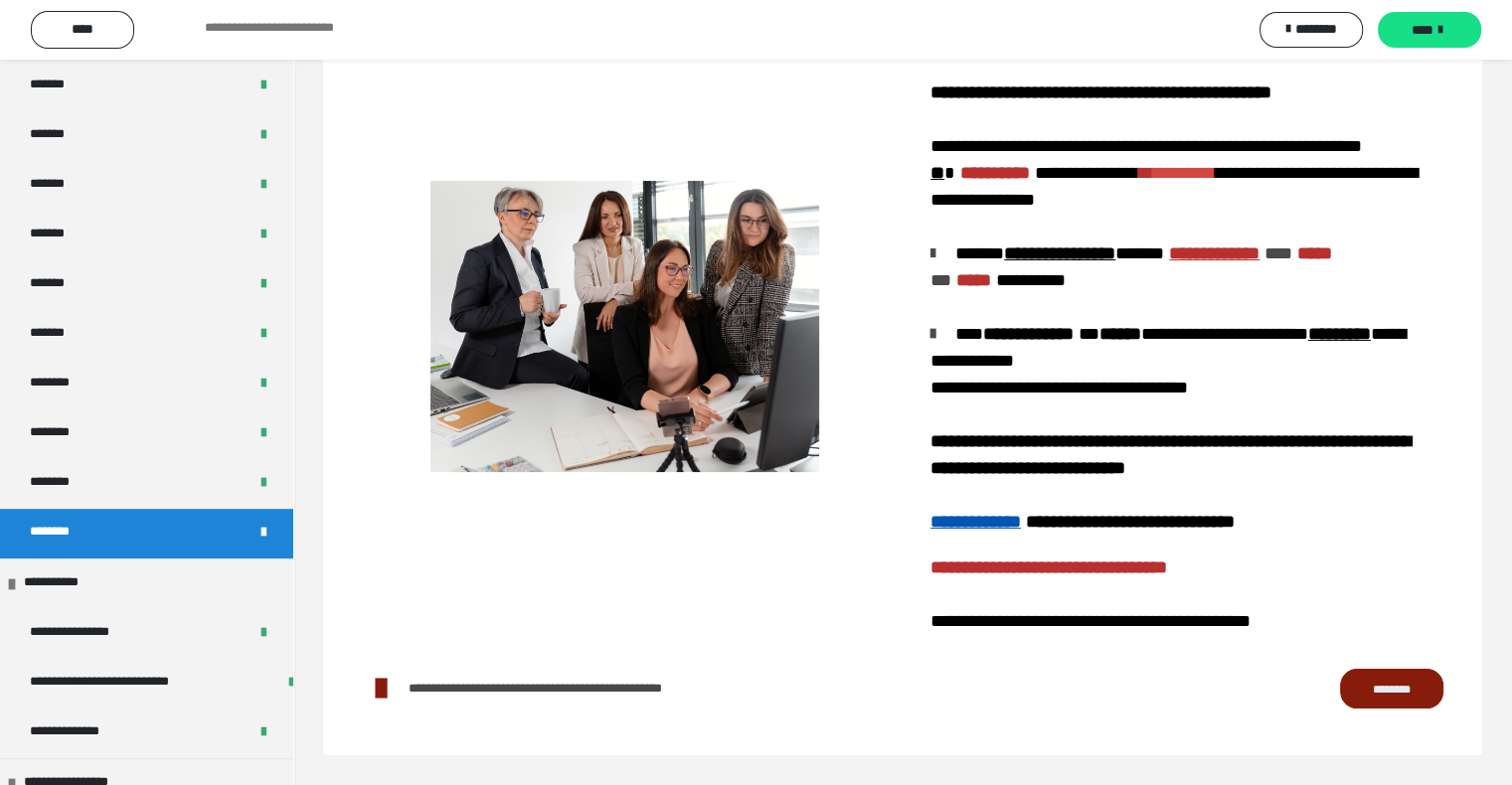 scroll, scrollTop: 138, scrollLeft: 0, axis: vertical 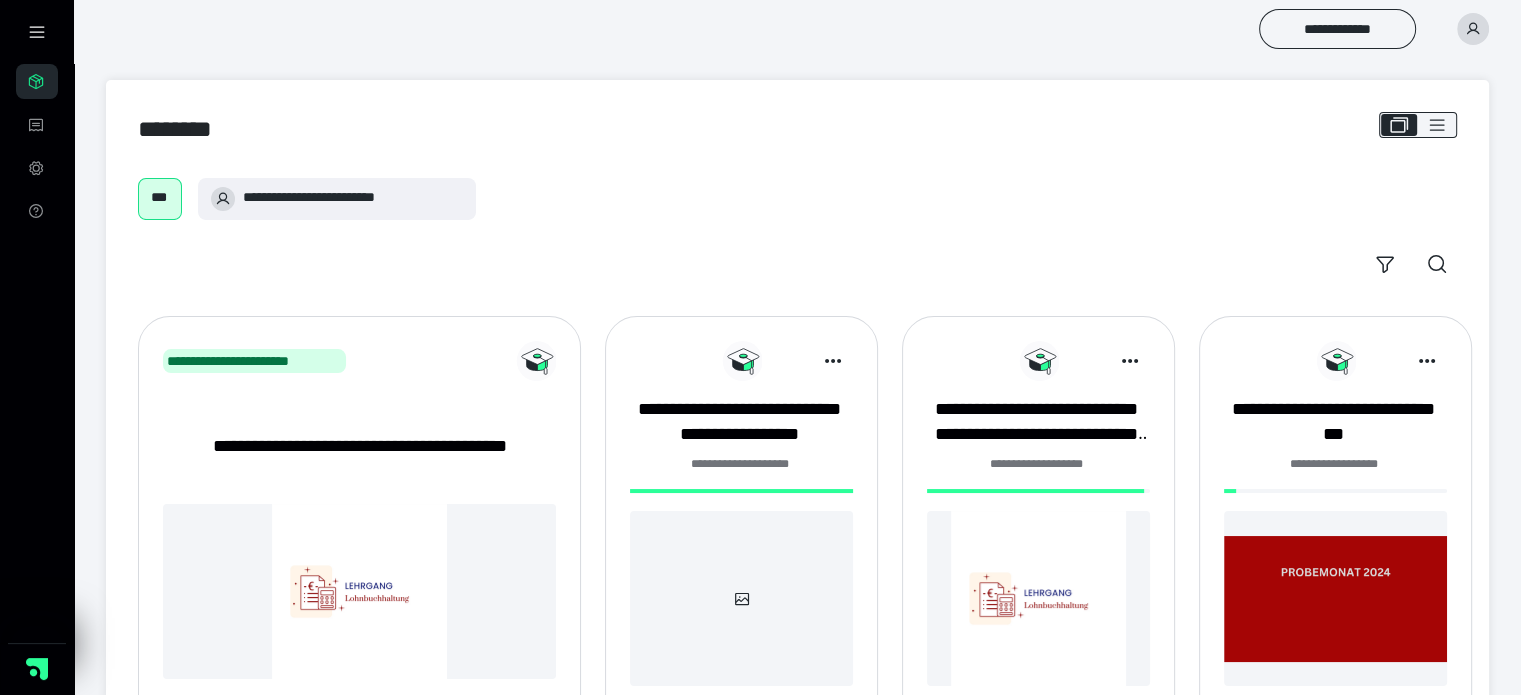 click at bounding box center (1038, 598) 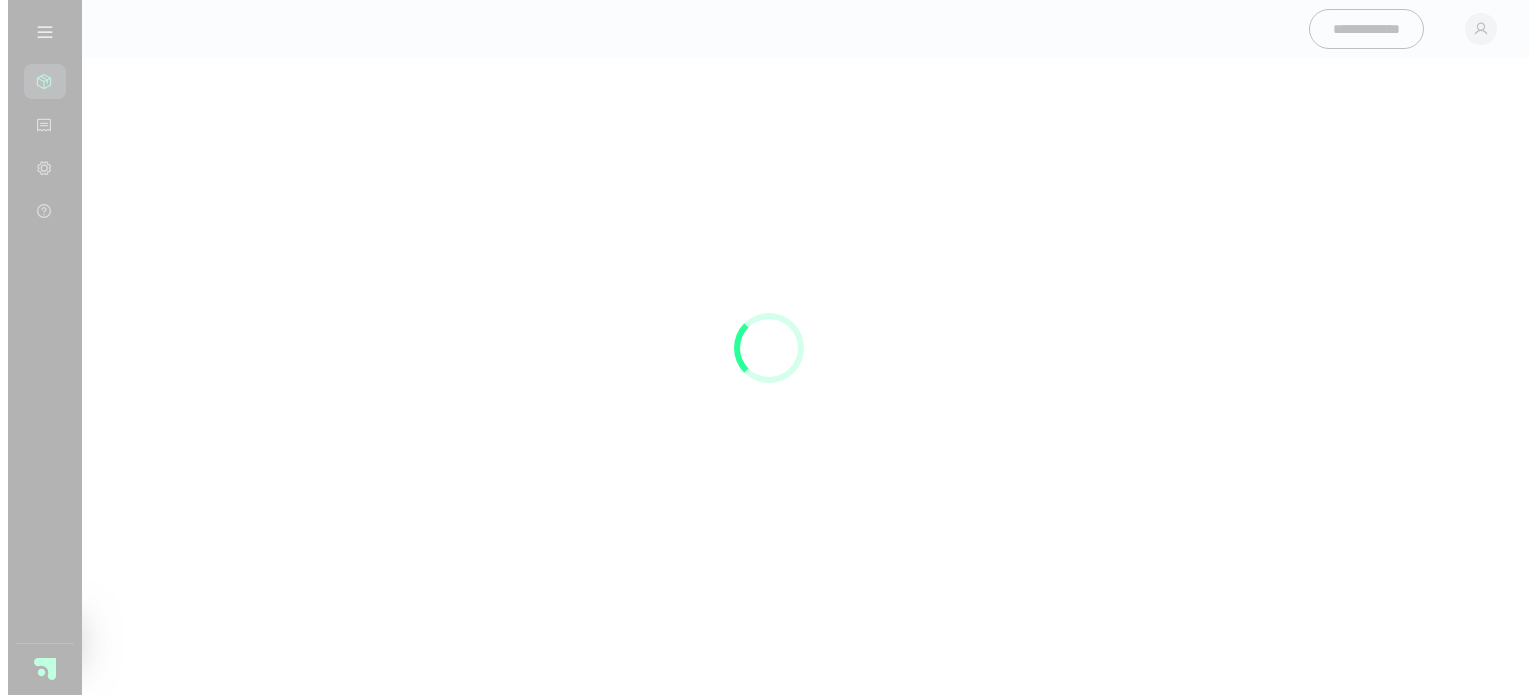 scroll, scrollTop: 0, scrollLeft: 0, axis: both 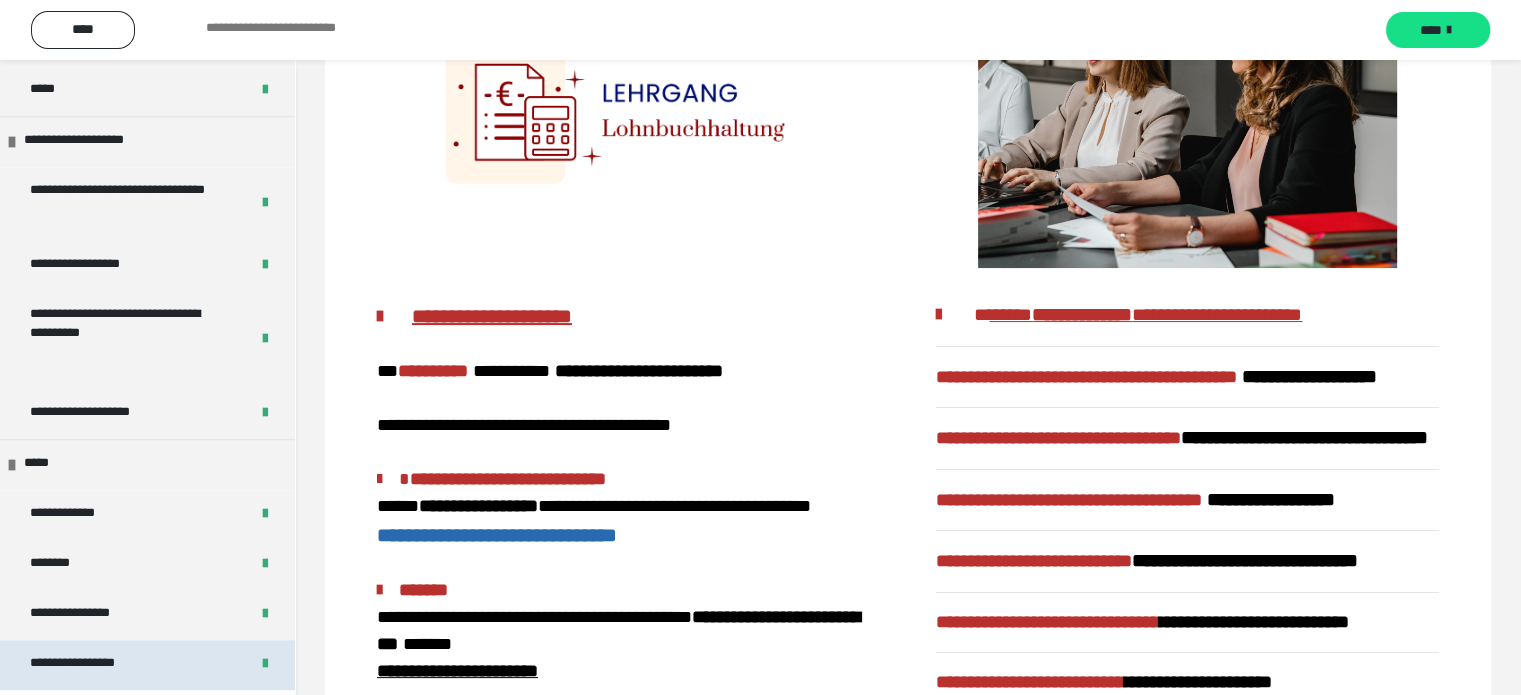 click at bounding box center [265, 664] 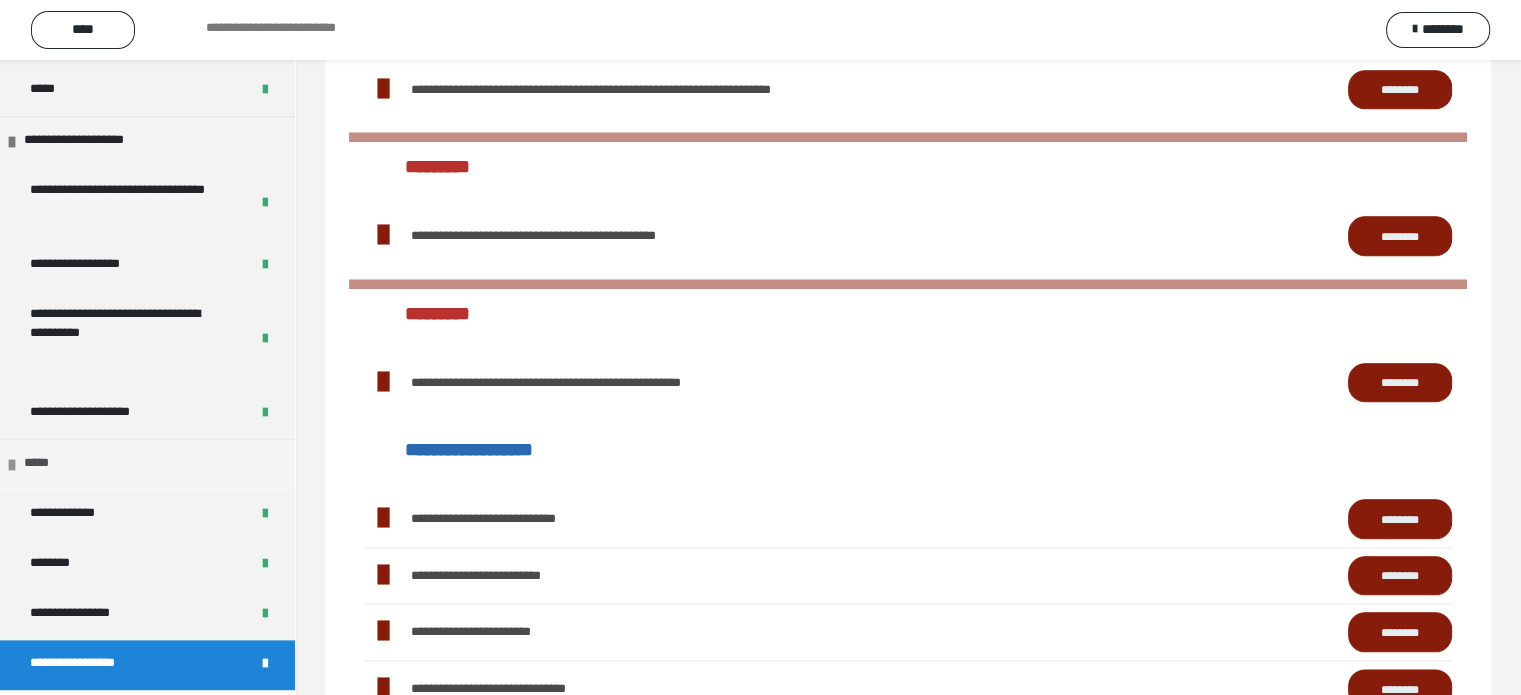 scroll, scrollTop: 2200, scrollLeft: 0, axis: vertical 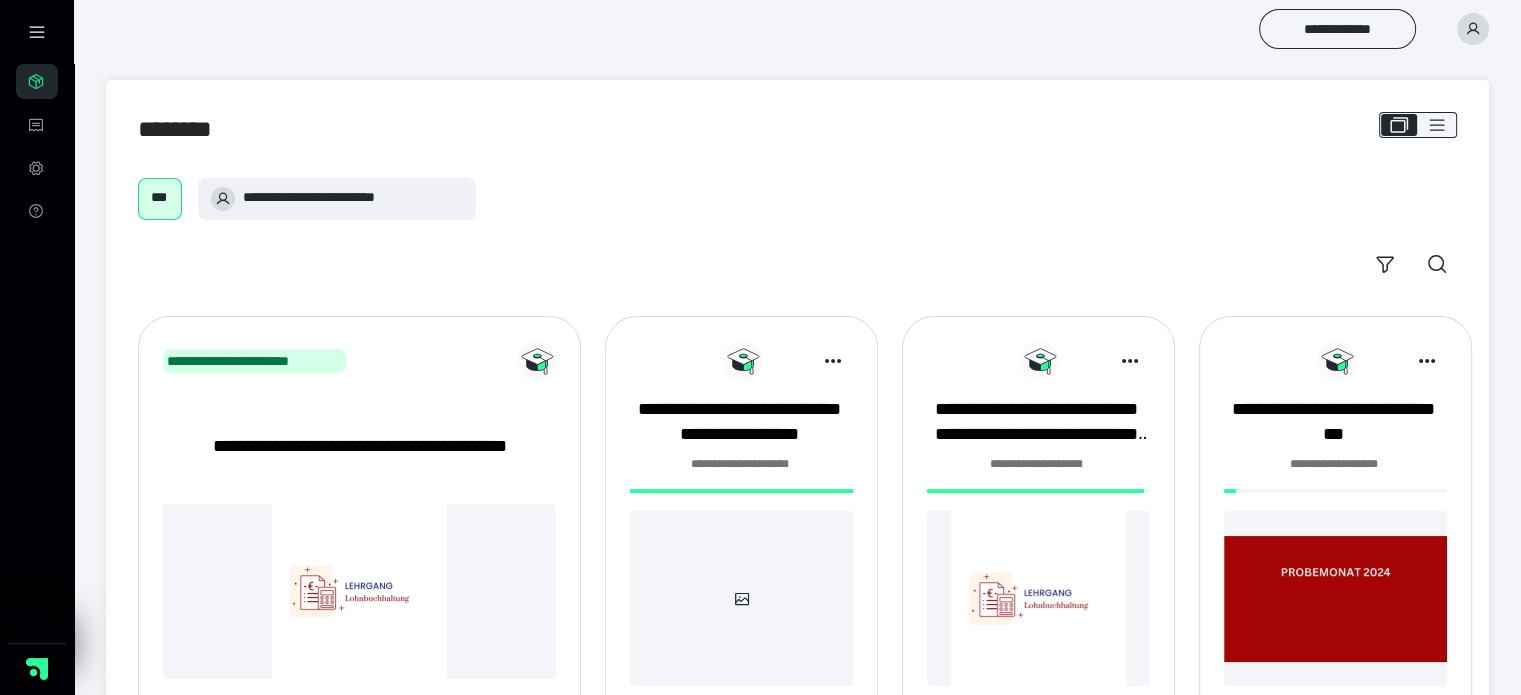 click at bounding box center (1038, 598) 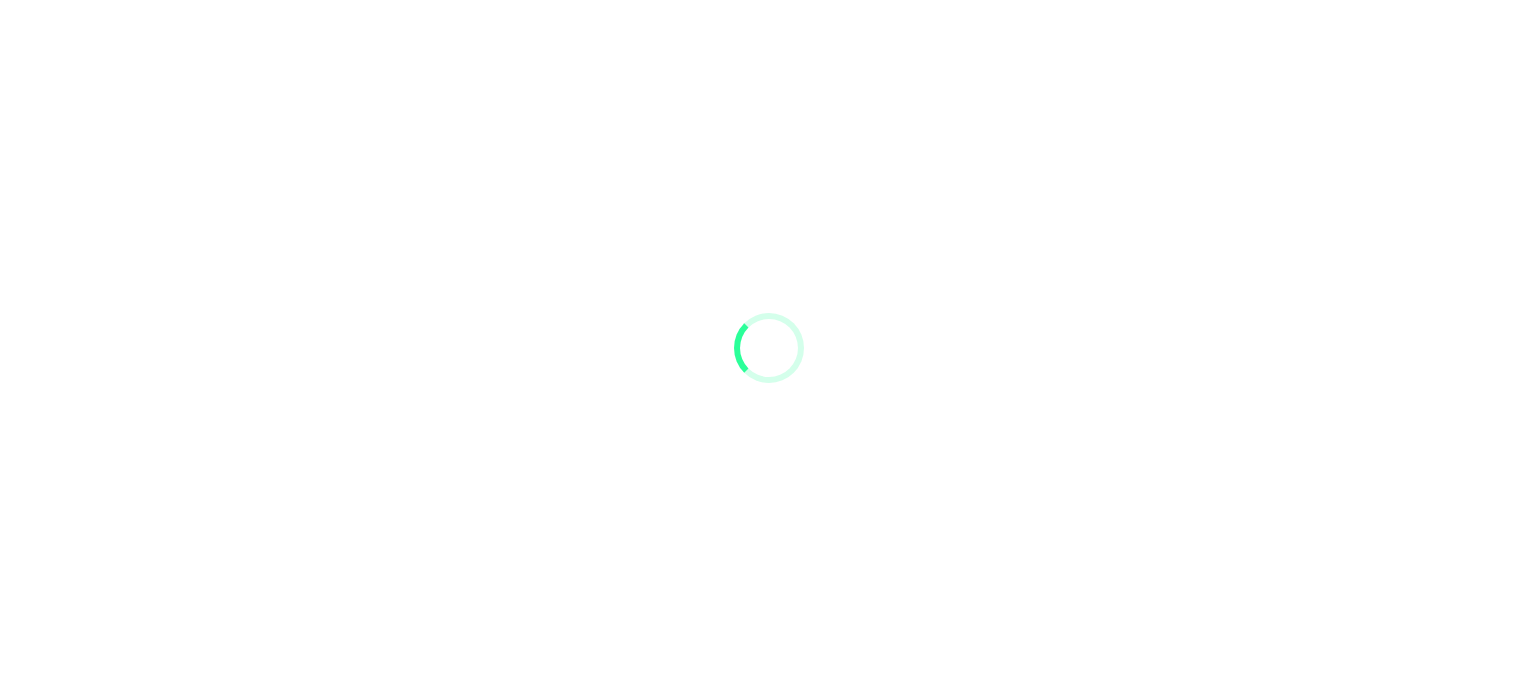 scroll, scrollTop: 0, scrollLeft: 0, axis: both 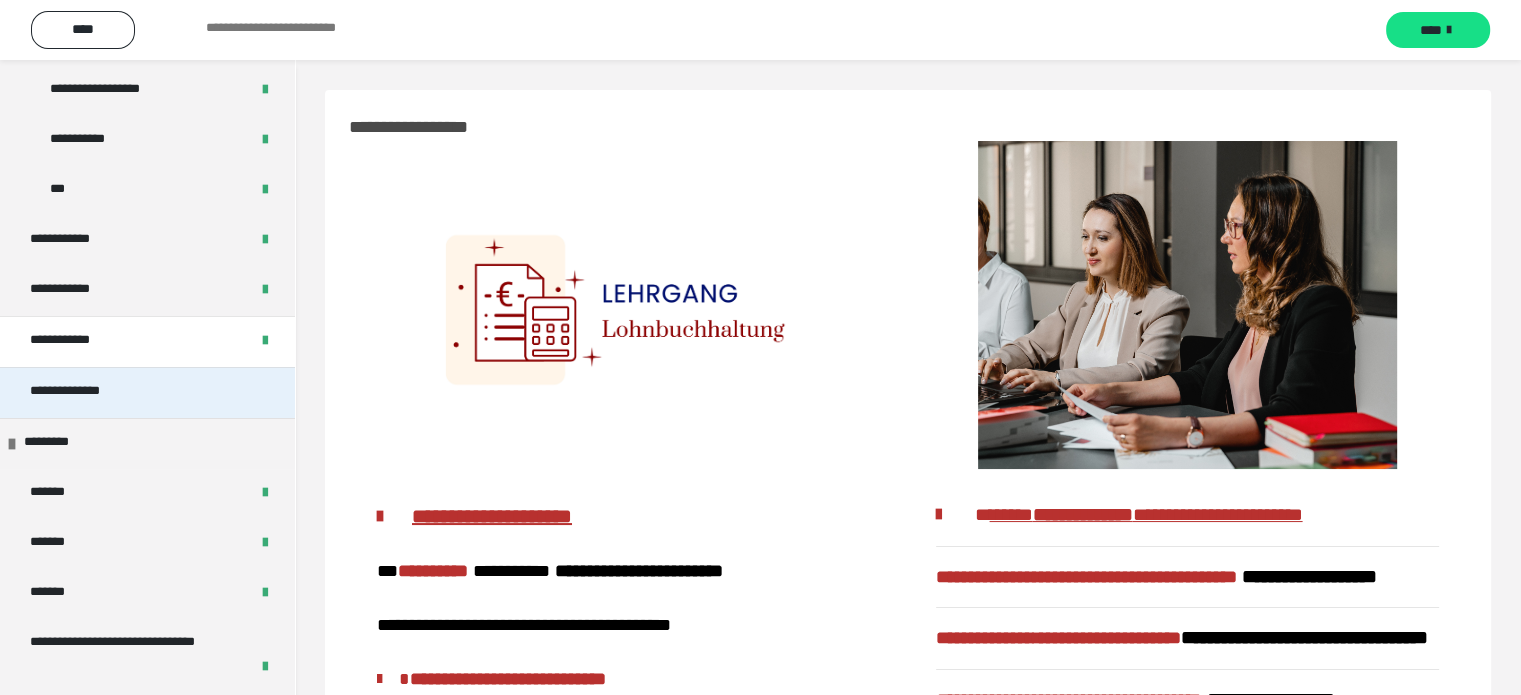 click on "**********" at bounding box center (88, 393) 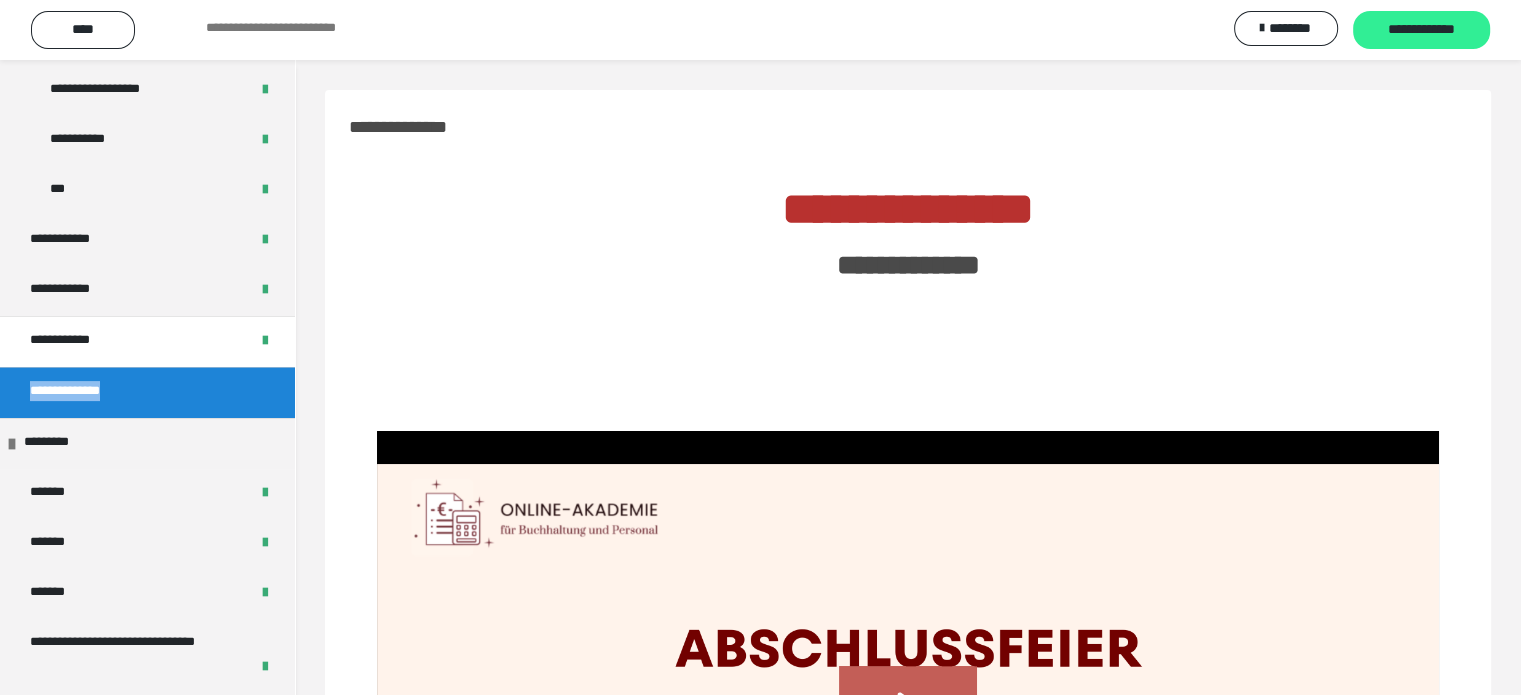 click on "**********" at bounding box center [1421, 31] 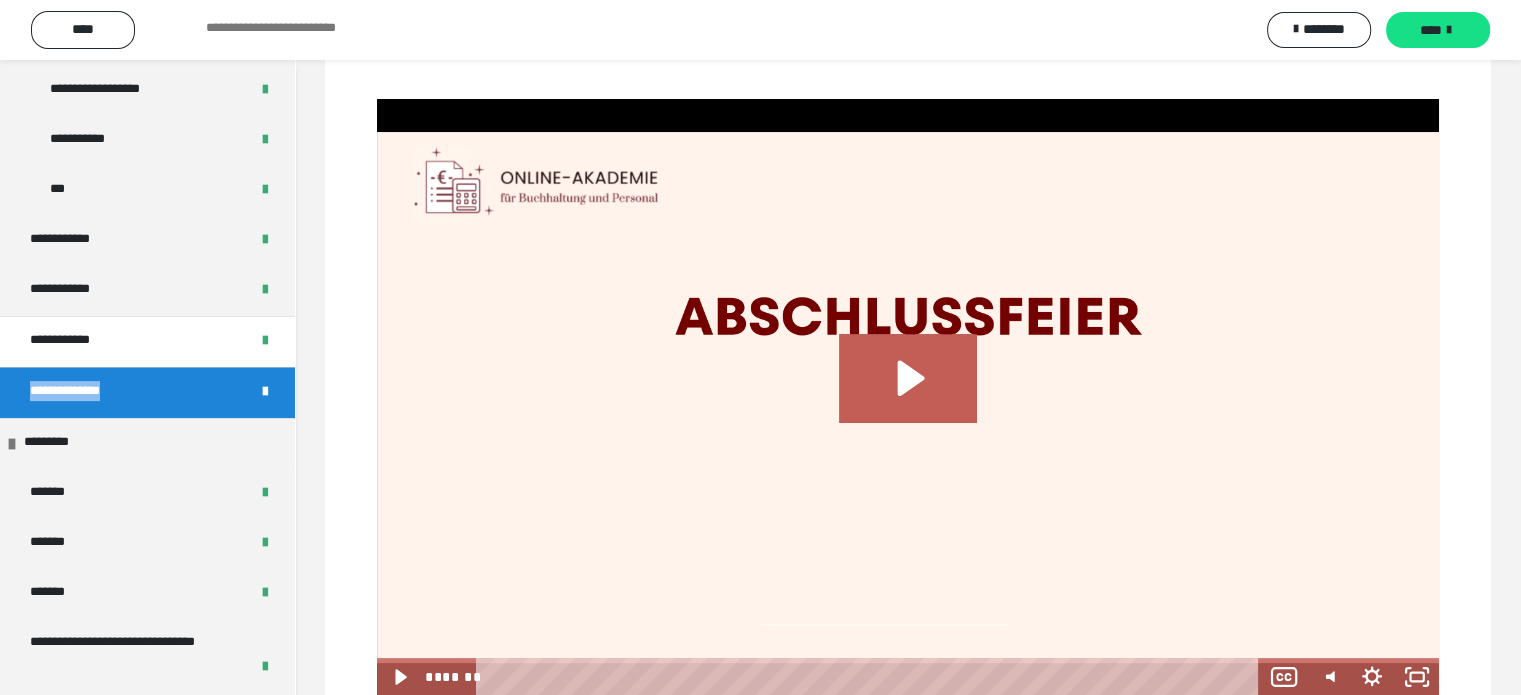 scroll, scrollTop: 387, scrollLeft: 0, axis: vertical 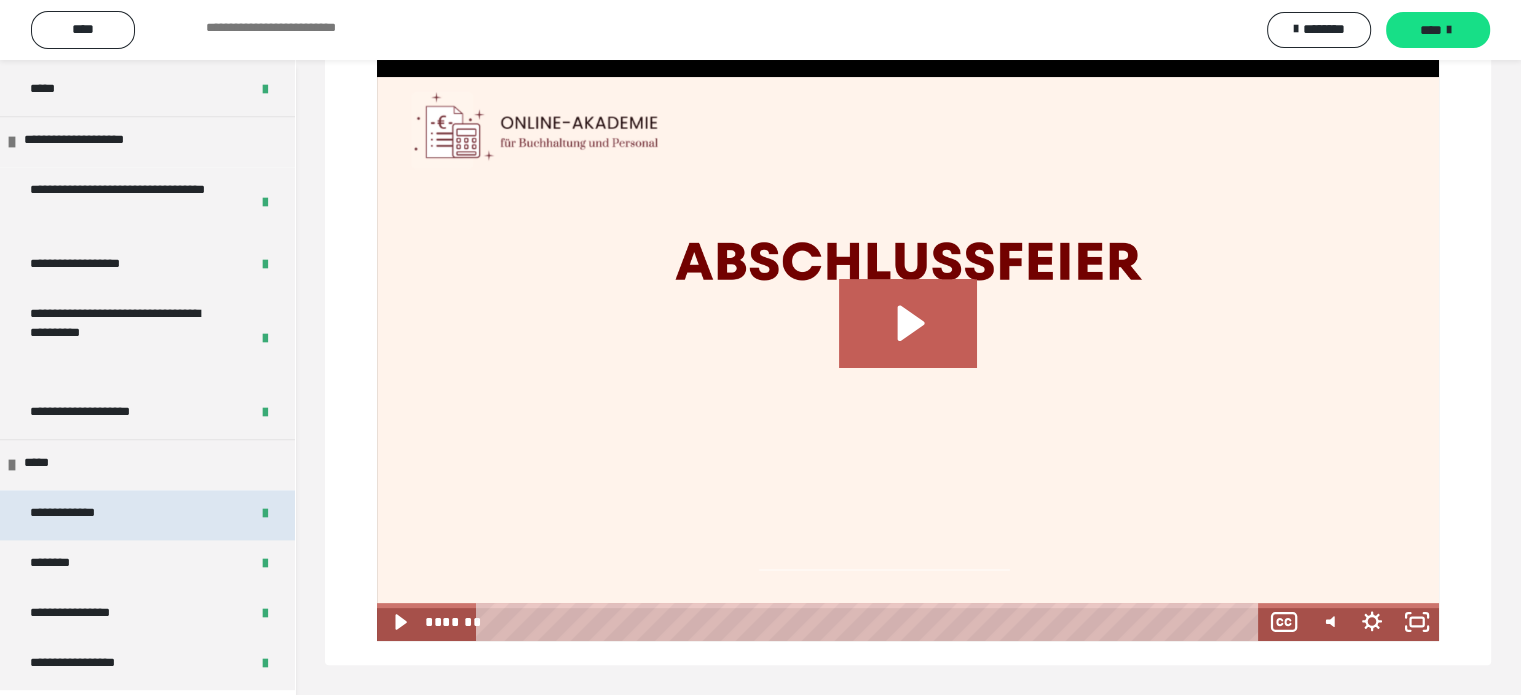 click on "**********" at bounding box center (88, 515) 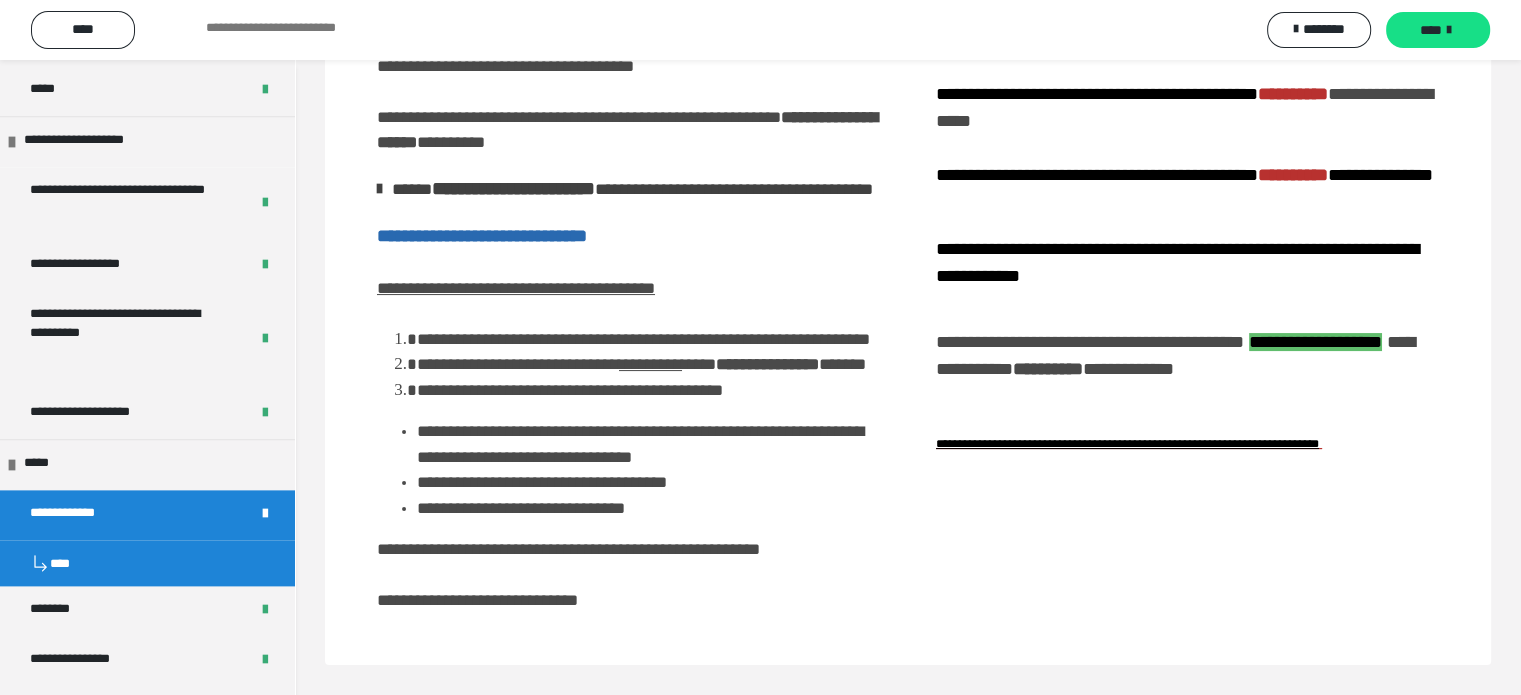 scroll, scrollTop: 329, scrollLeft: 0, axis: vertical 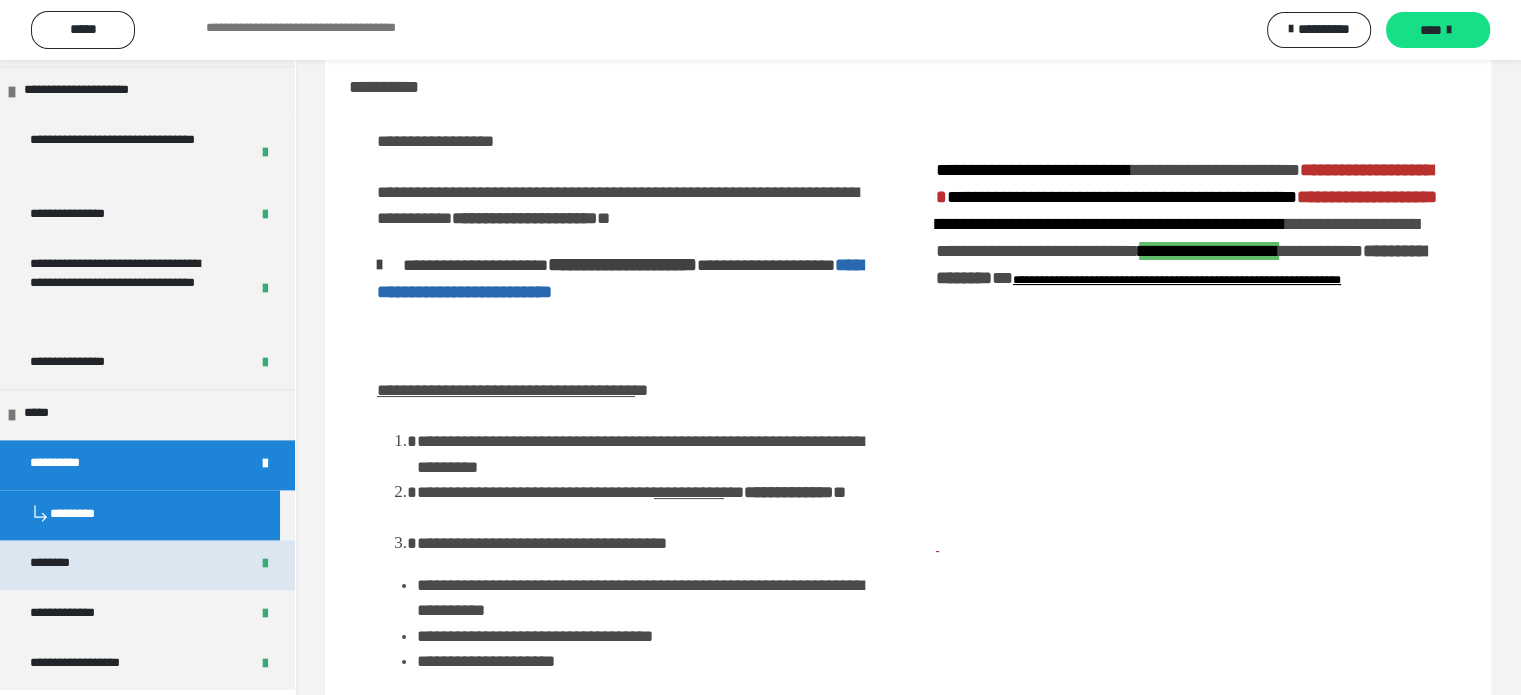 click on "********" at bounding box center [50, 562] 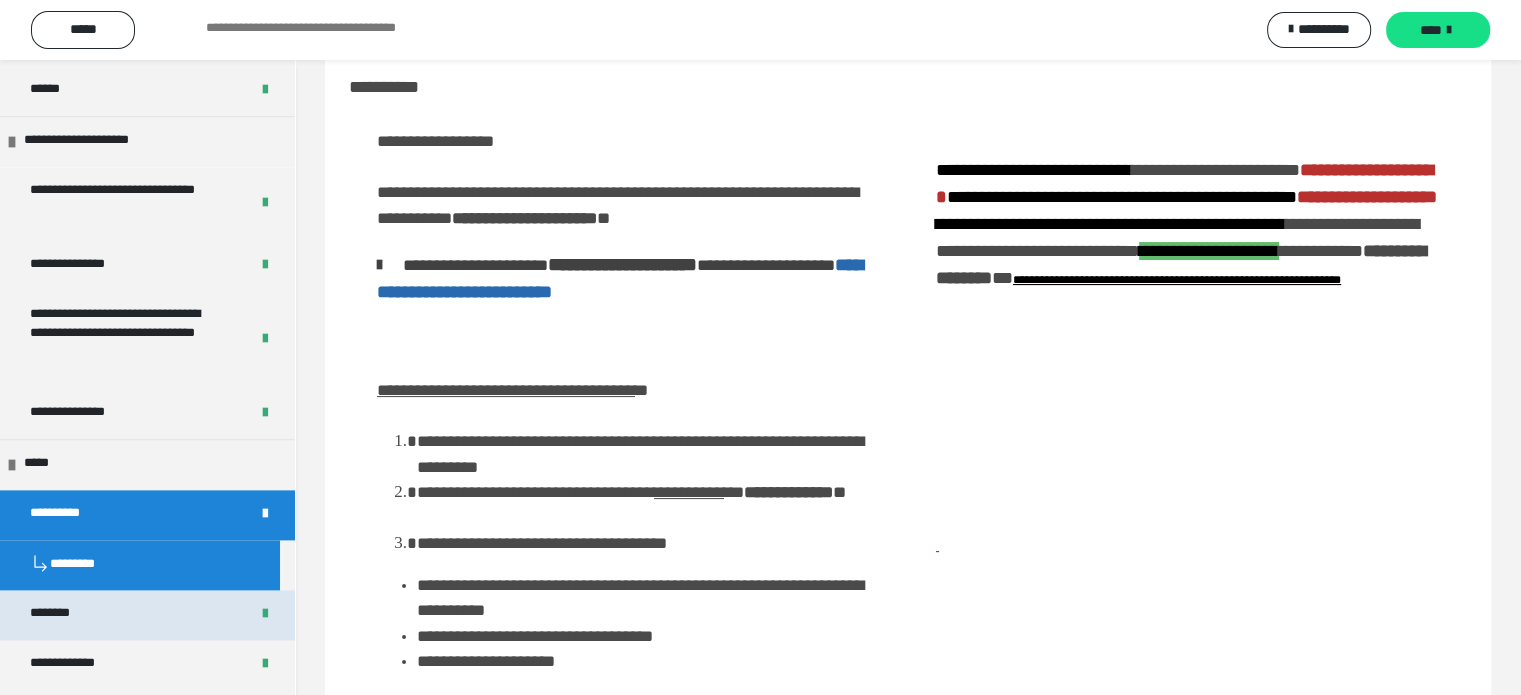 scroll, scrollTop: 40, scrollLeft: 0, axis: vertical 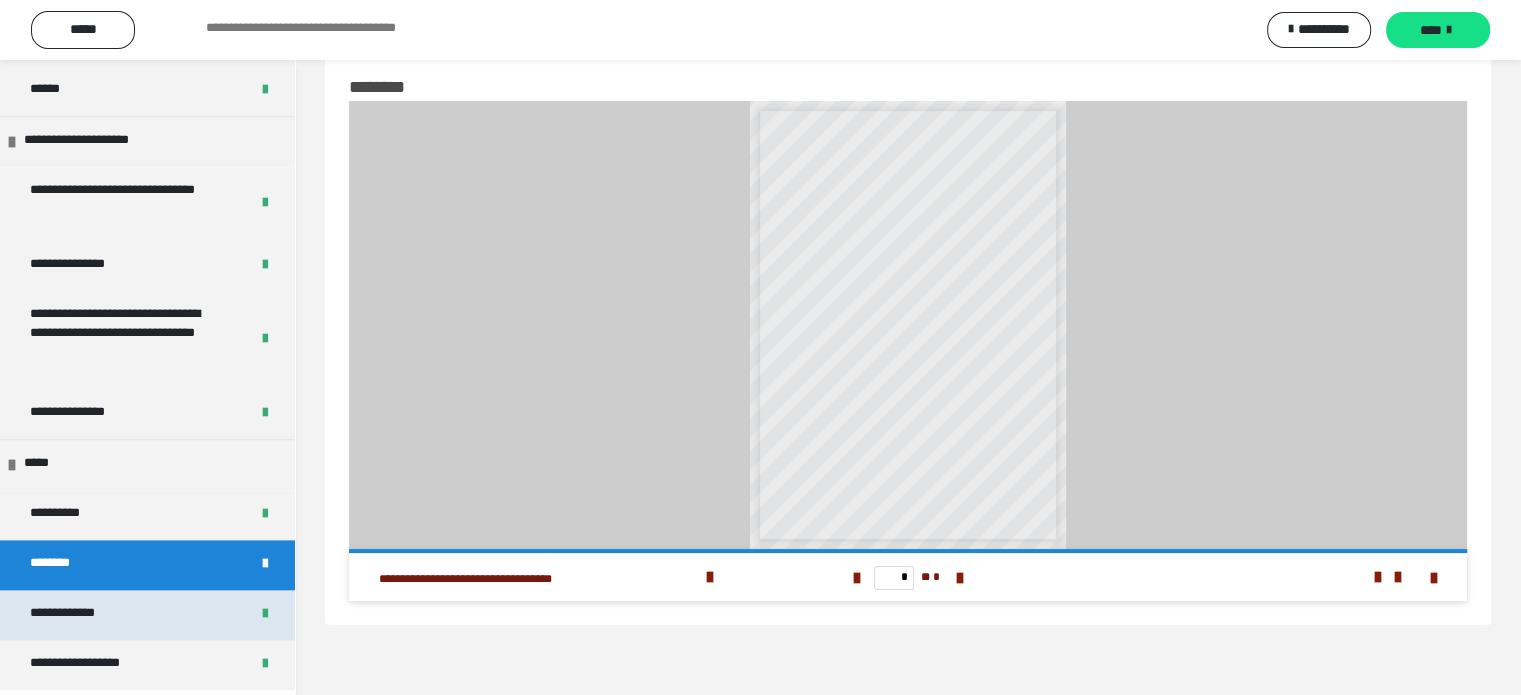 click on "**********" at bounding box center [62, 612] 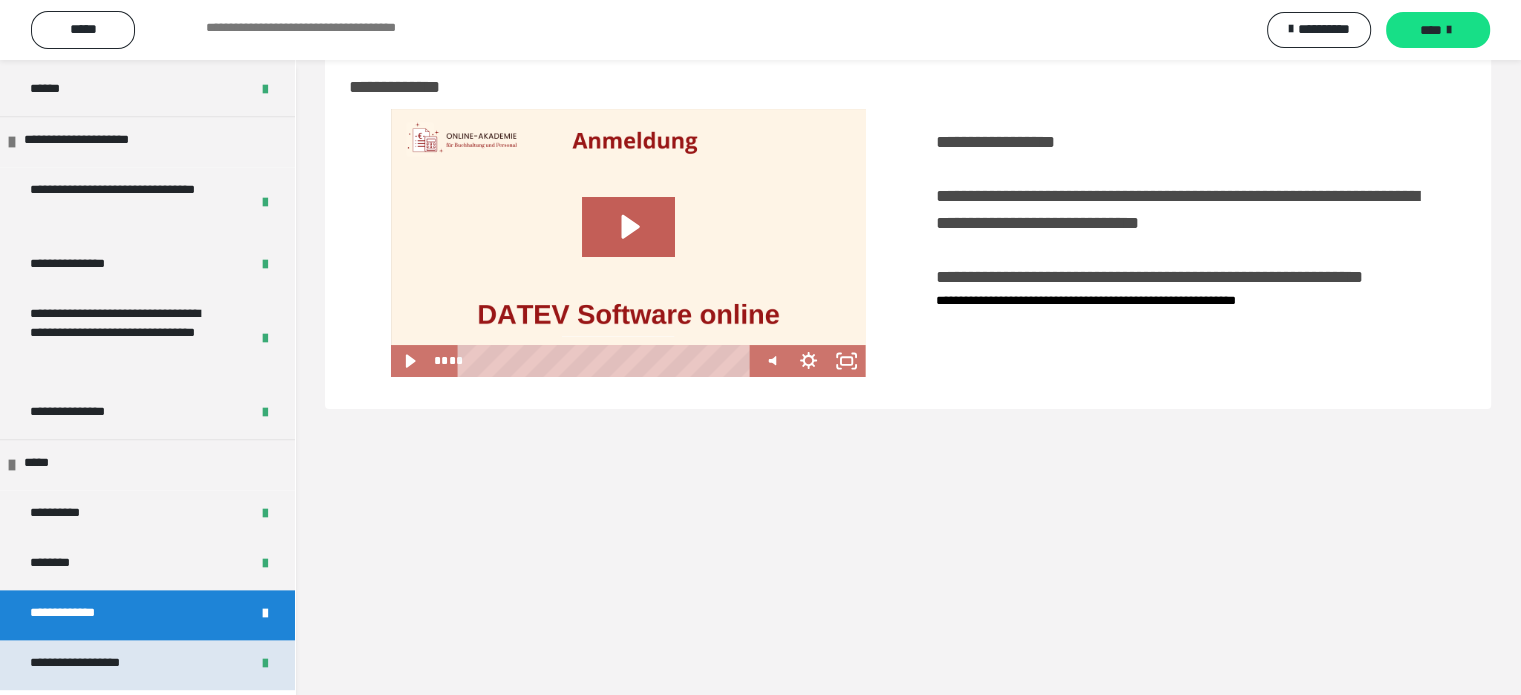 click on "**********" at bounding box center [75, 662] 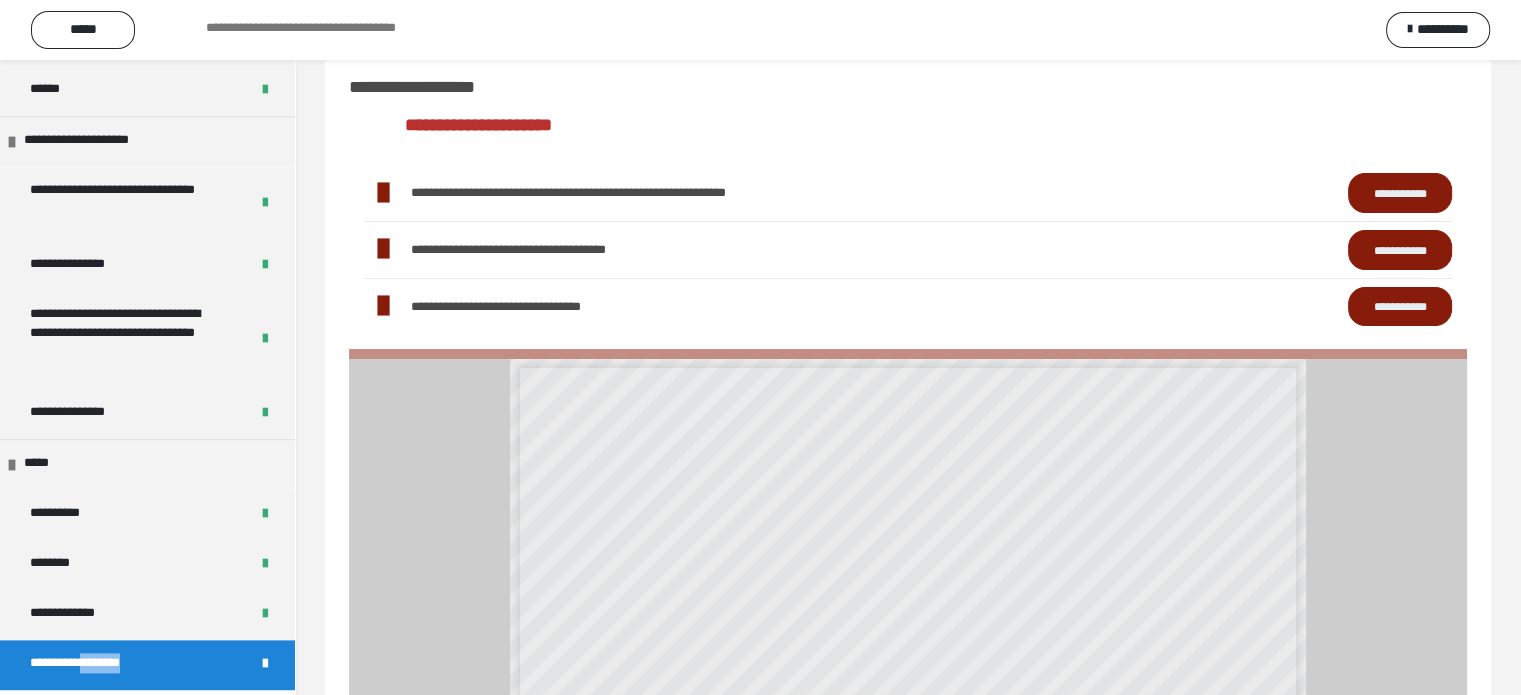 scroll, scrollTop: 11, scrollLeft: 0, axis: vertical 